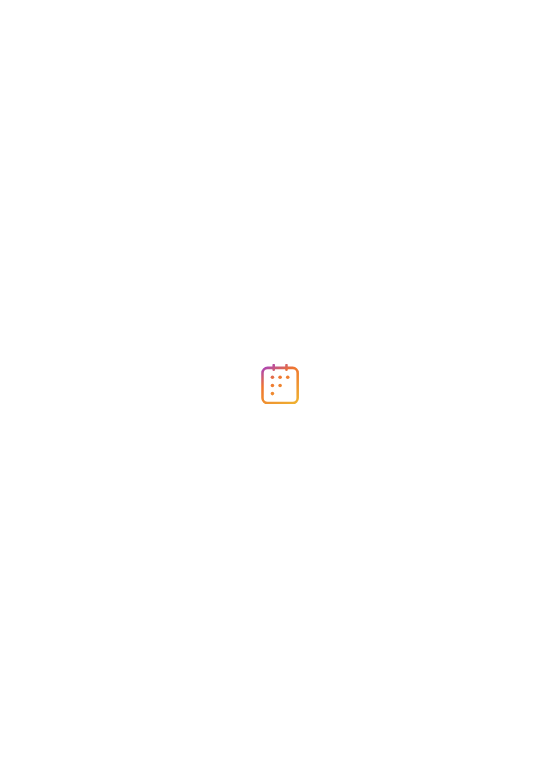 scroll, scrollTop: 0, scrollLeft: 0, axis: both 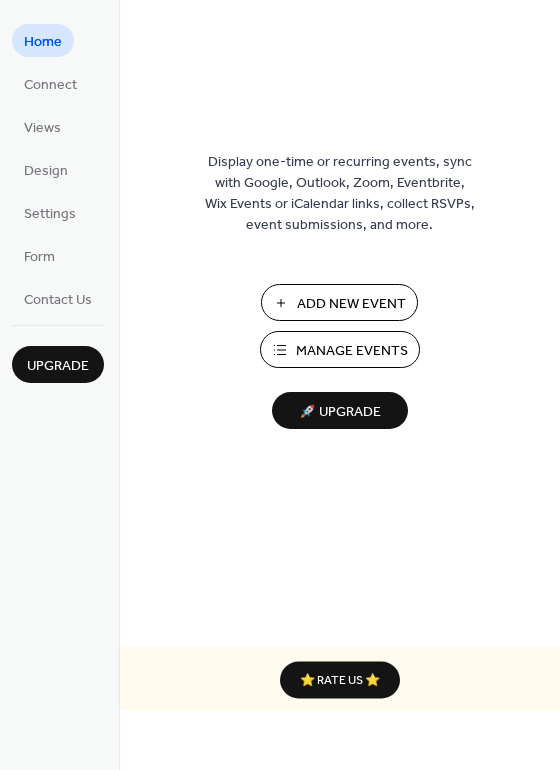 click on "Add New Event" at bounding box center [351, 304] 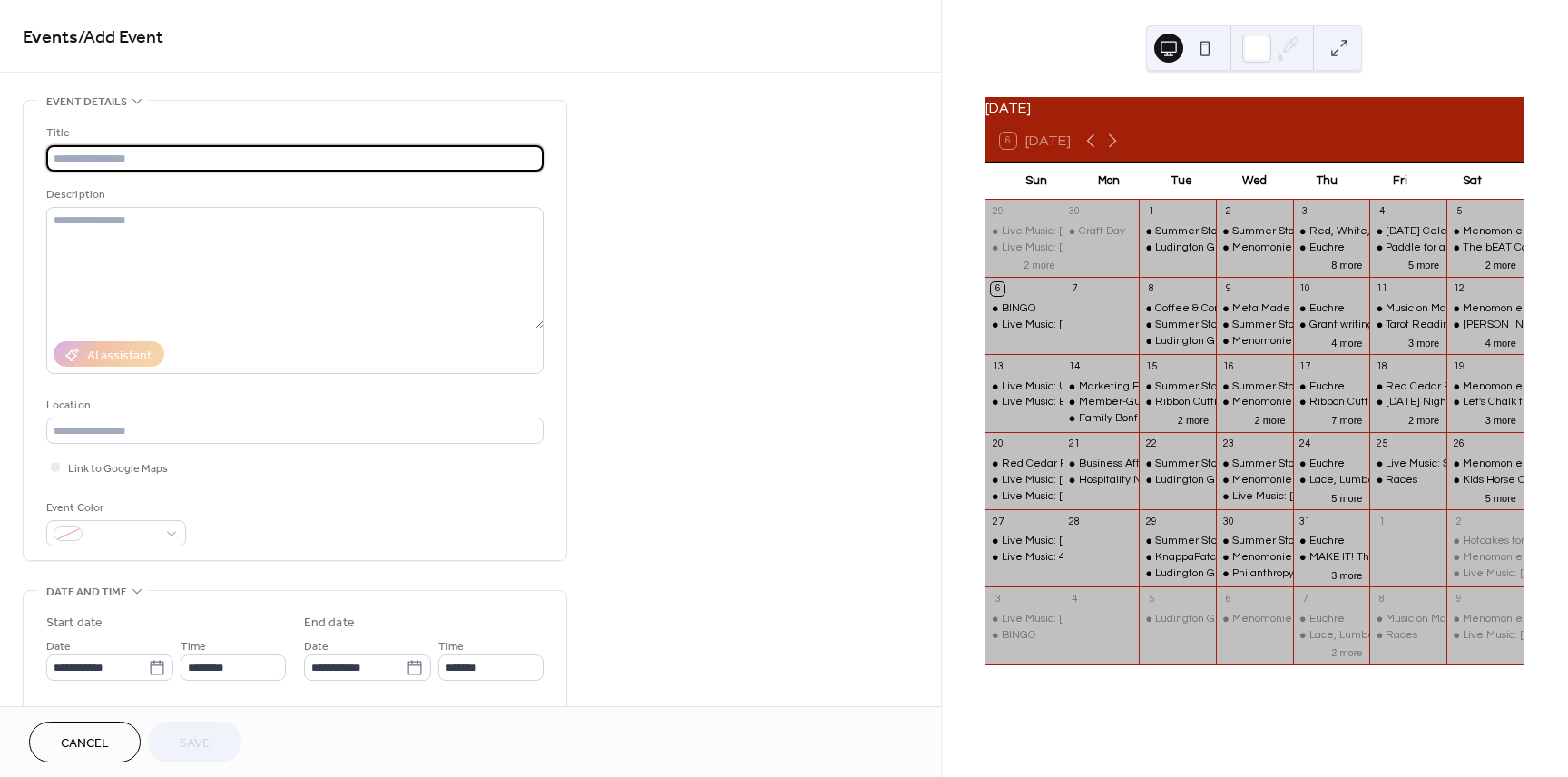 scroll, scrollTop: 0, scrollLeft: 0, axis: both 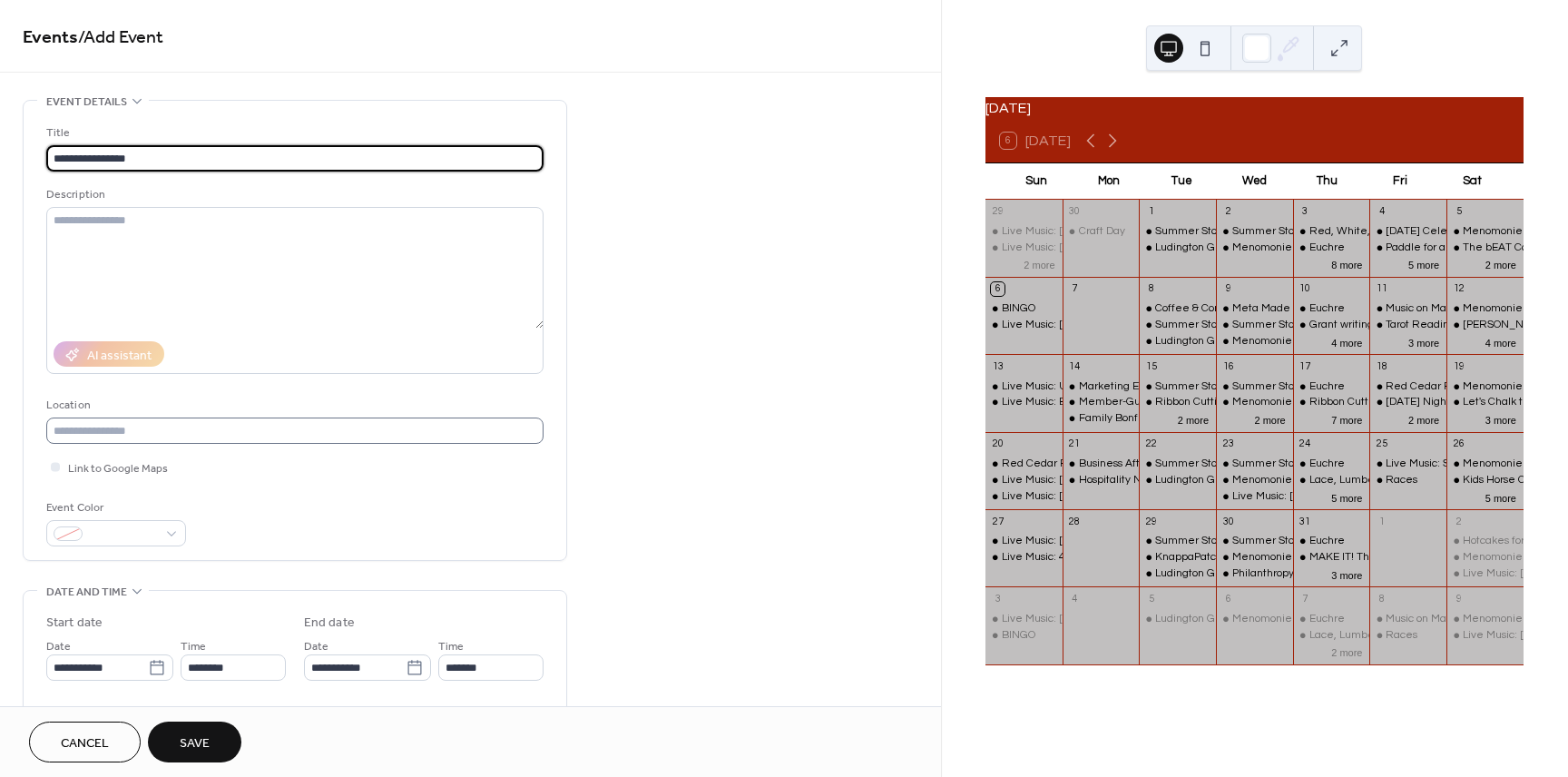 type on "**********" 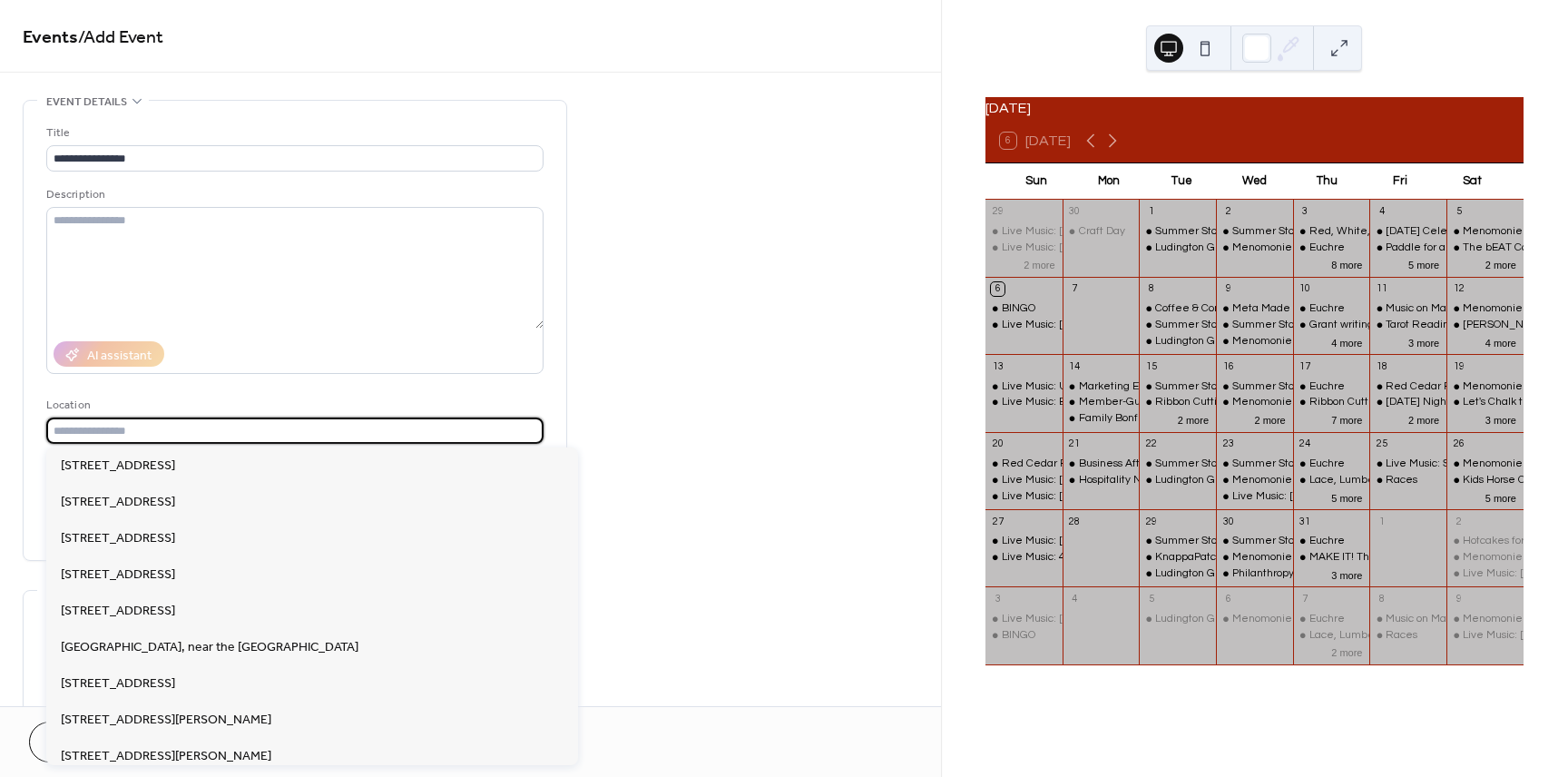 click at bounding box center (295, 430) 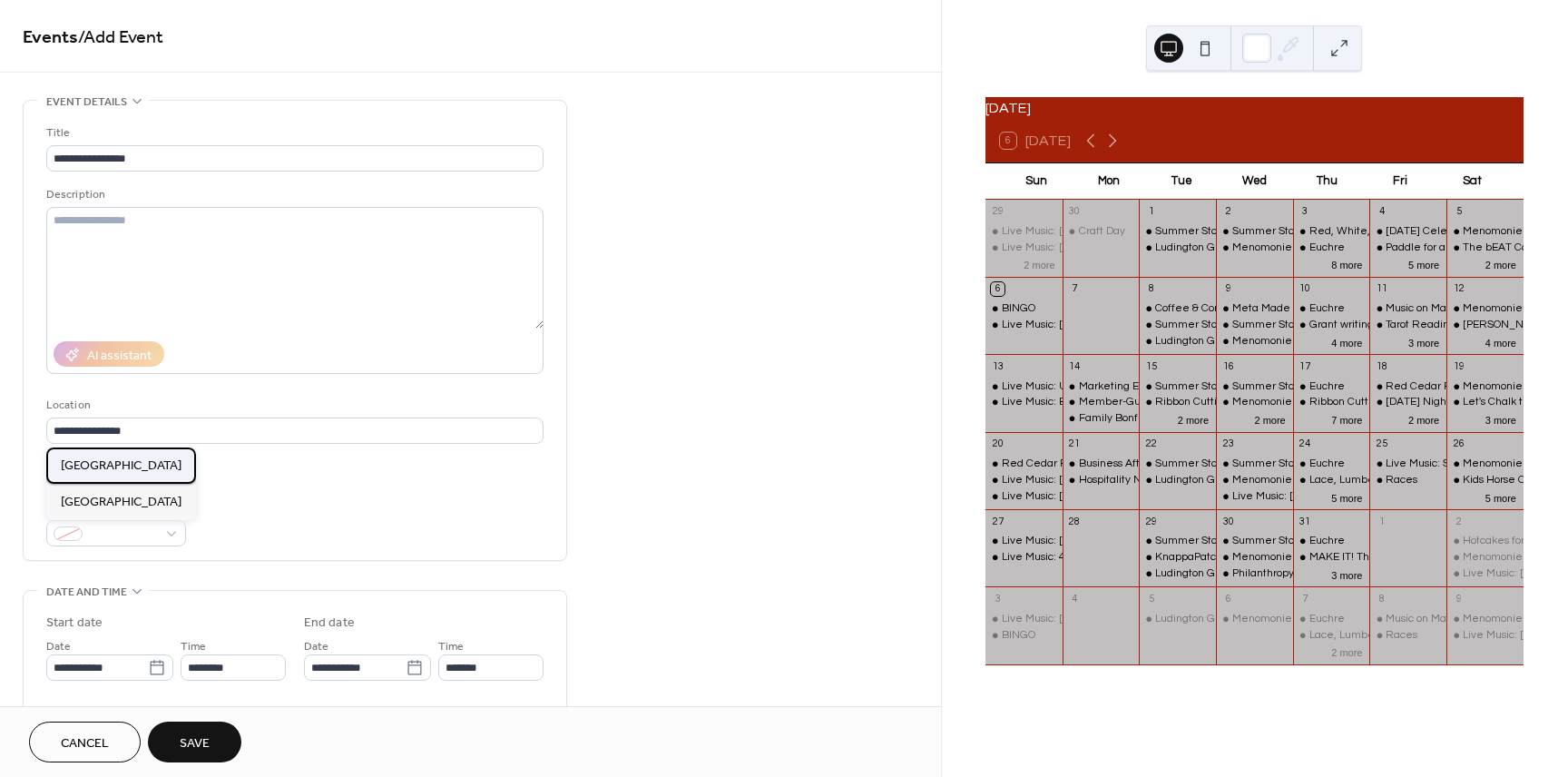 click on "[GEOGRAPHIC_DATA]" at bounding box center (121, 466) 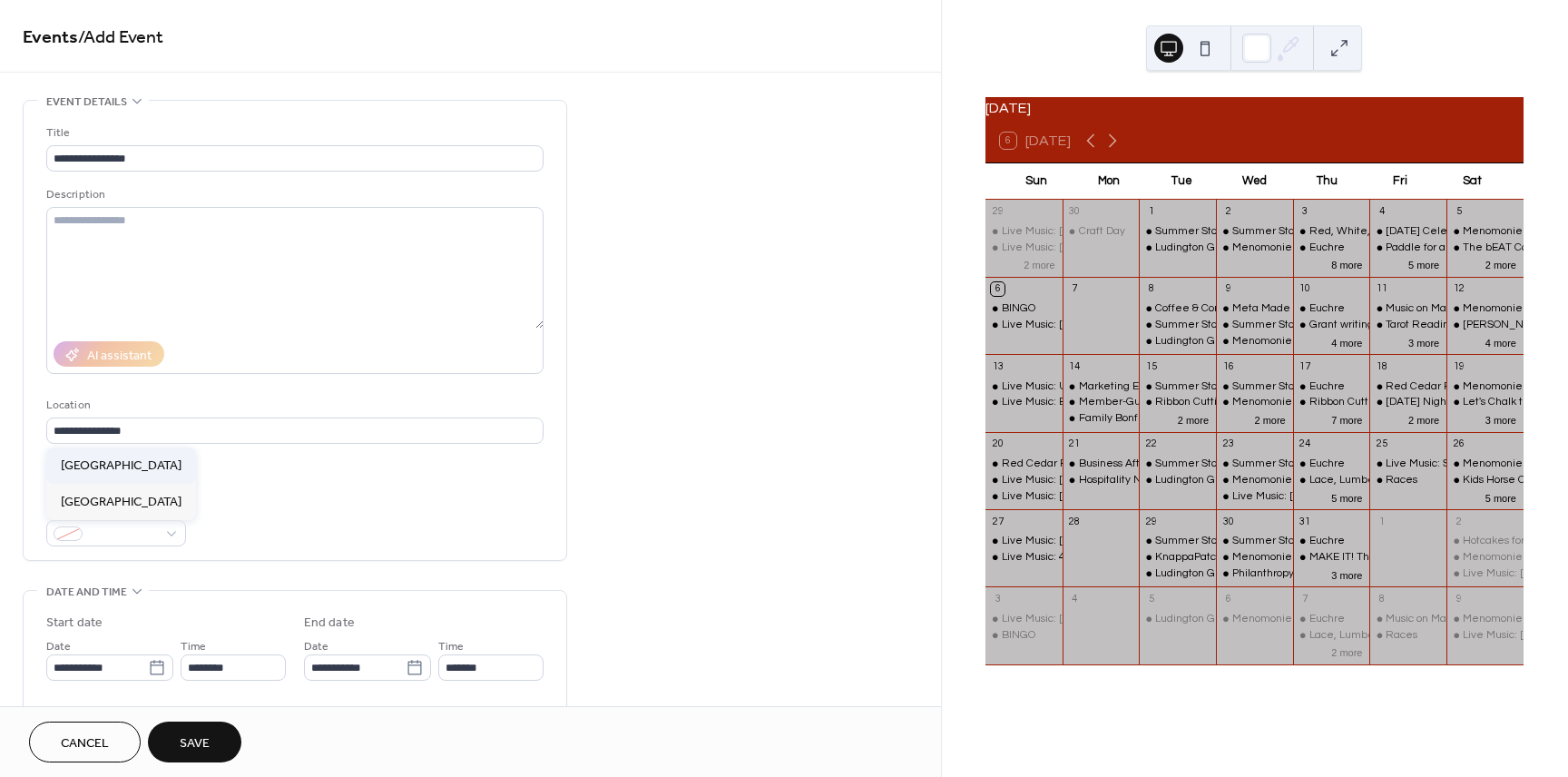 type on "**********" 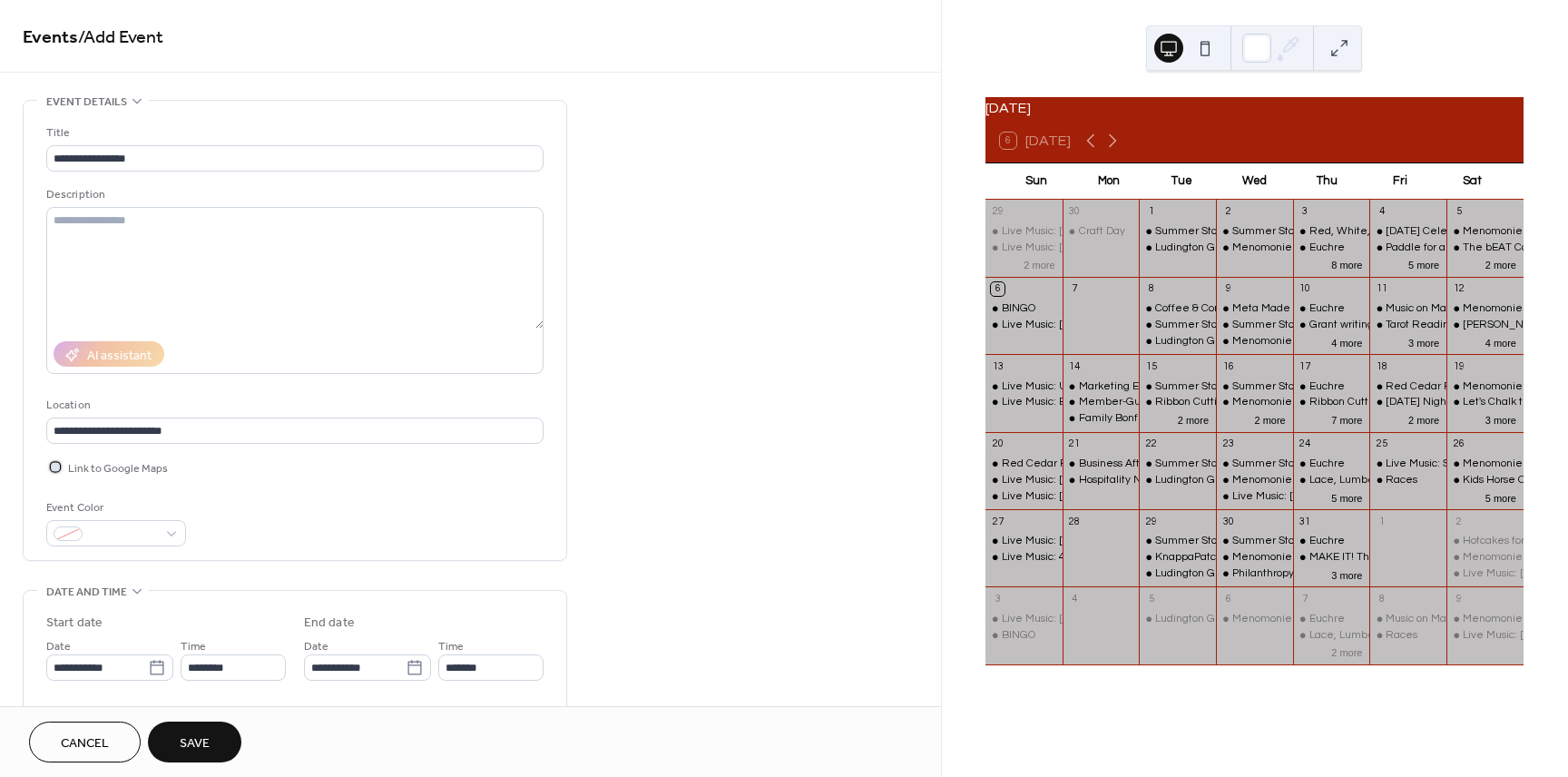 click at bounding box center [55, 467] 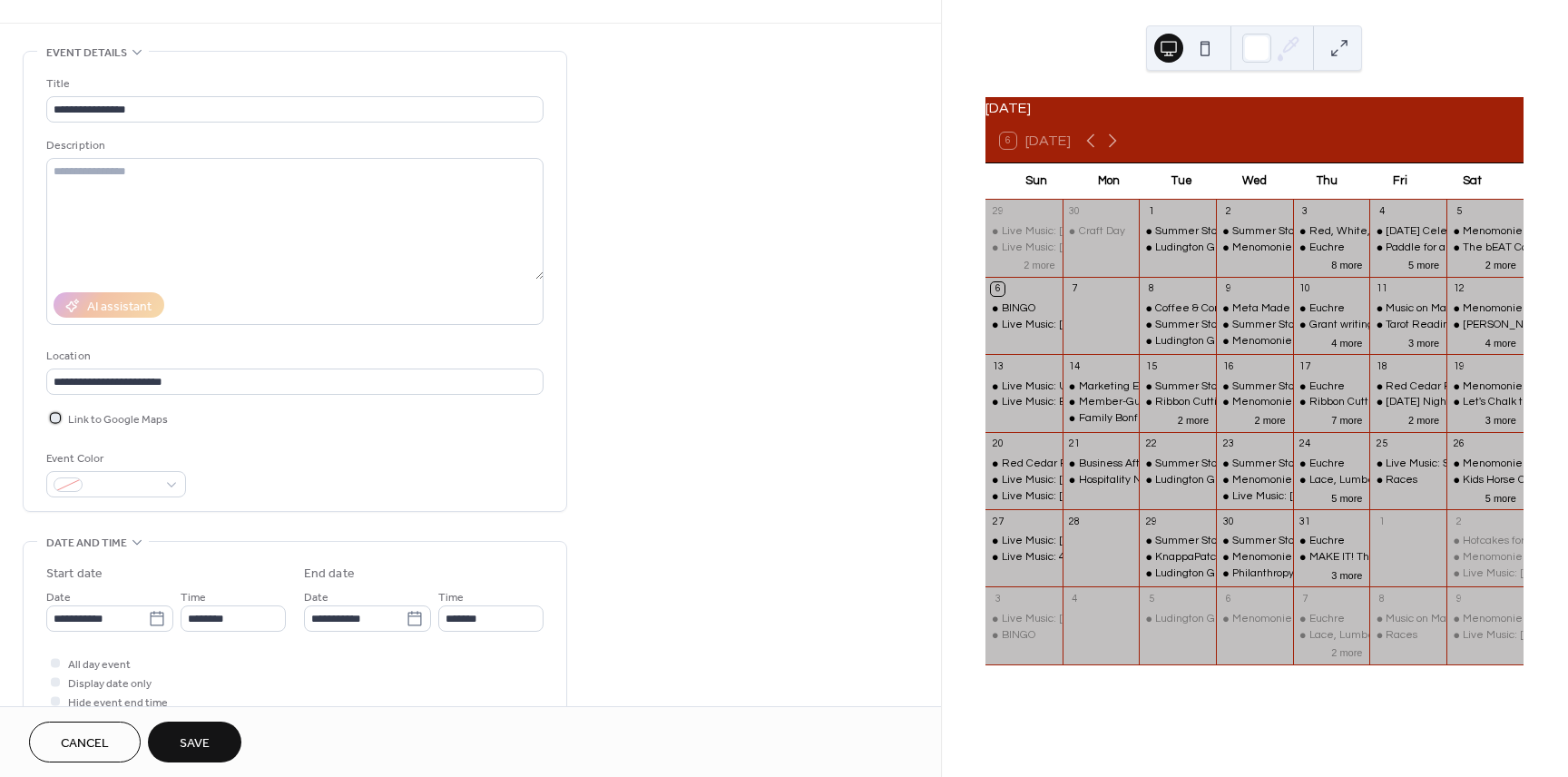 scroll, scrollTop: 196, scrollLeft: 0, axis: vertical 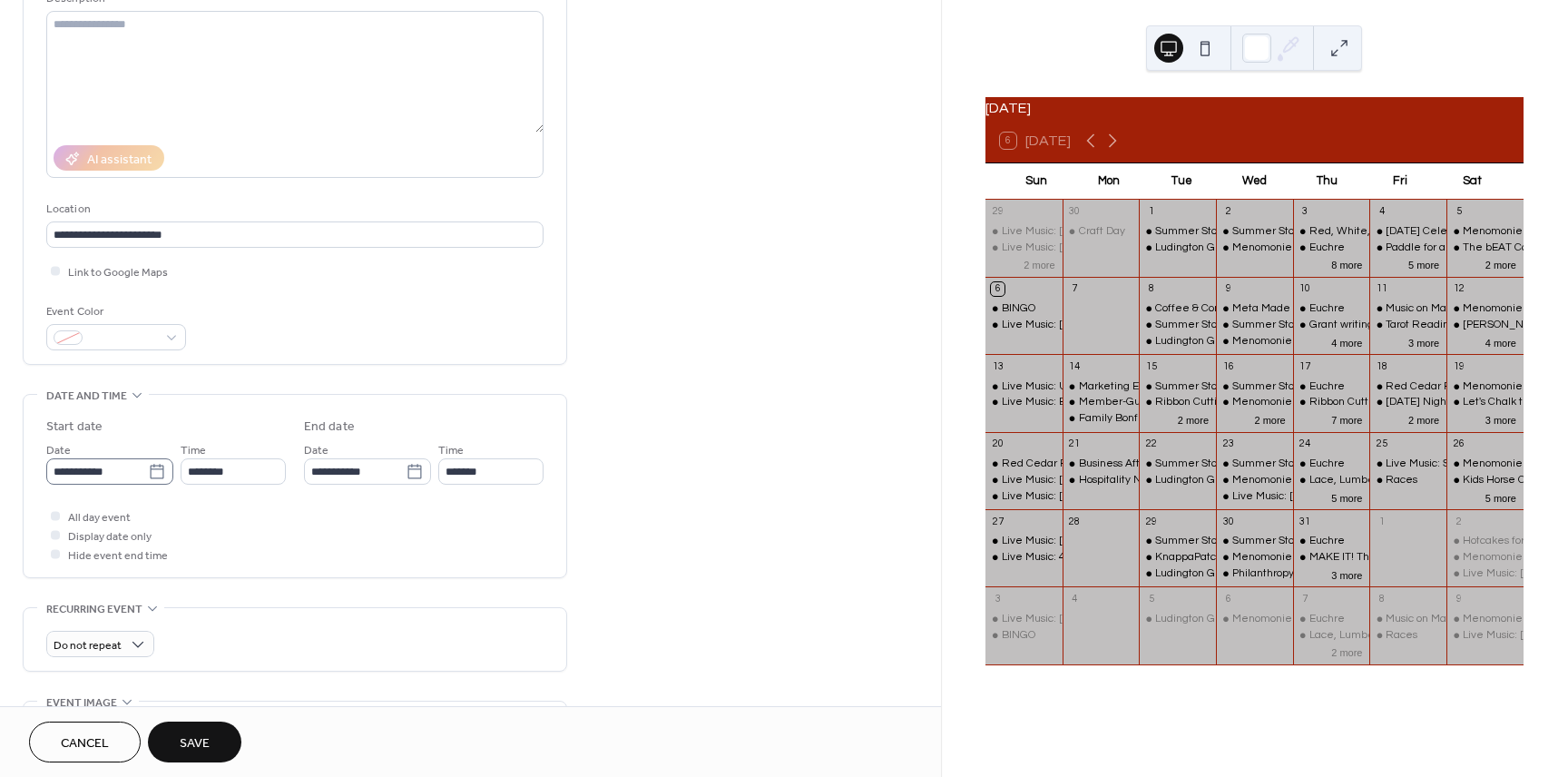 click 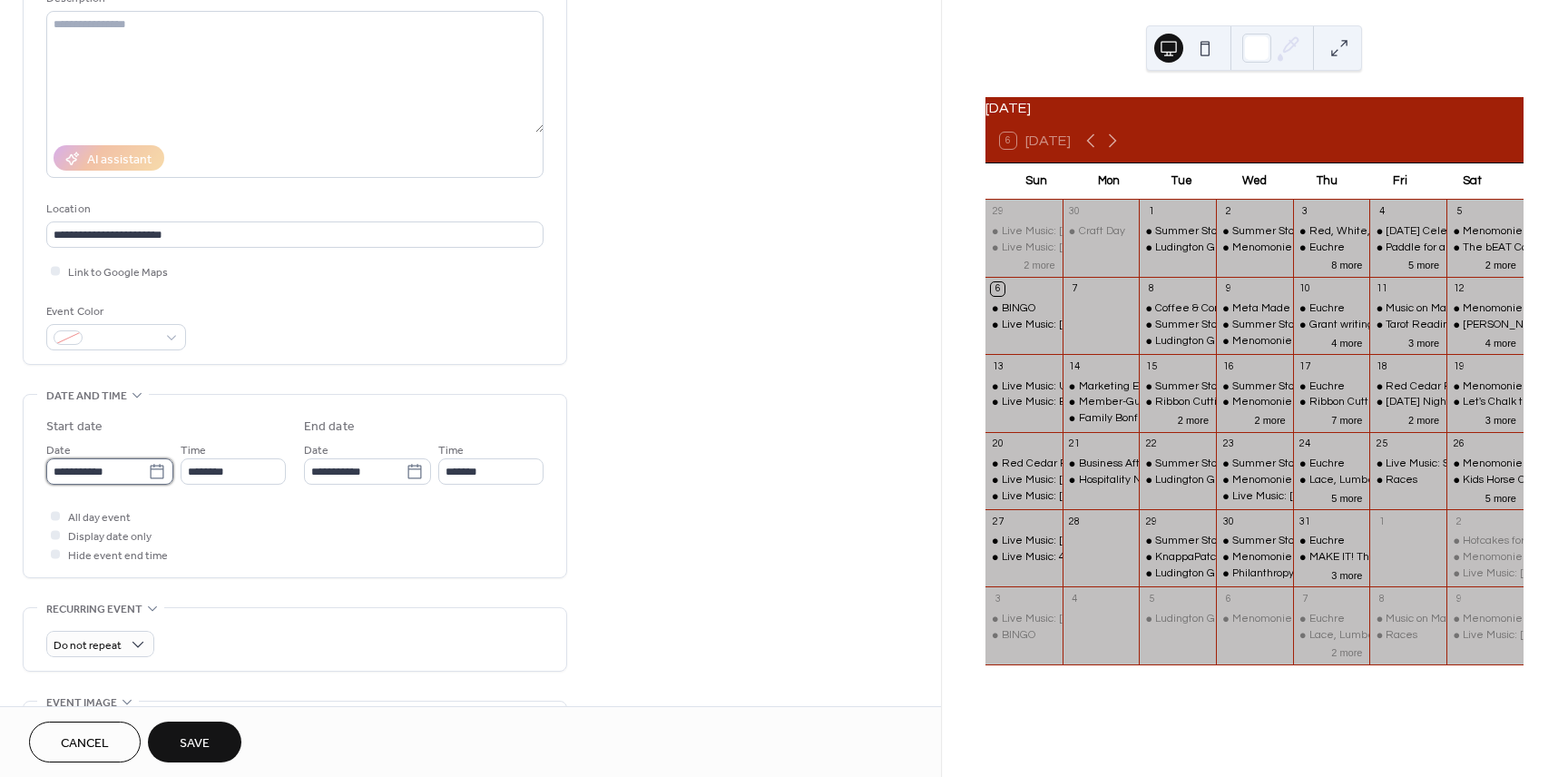 click on "**********" at bounding box center [97, 471] 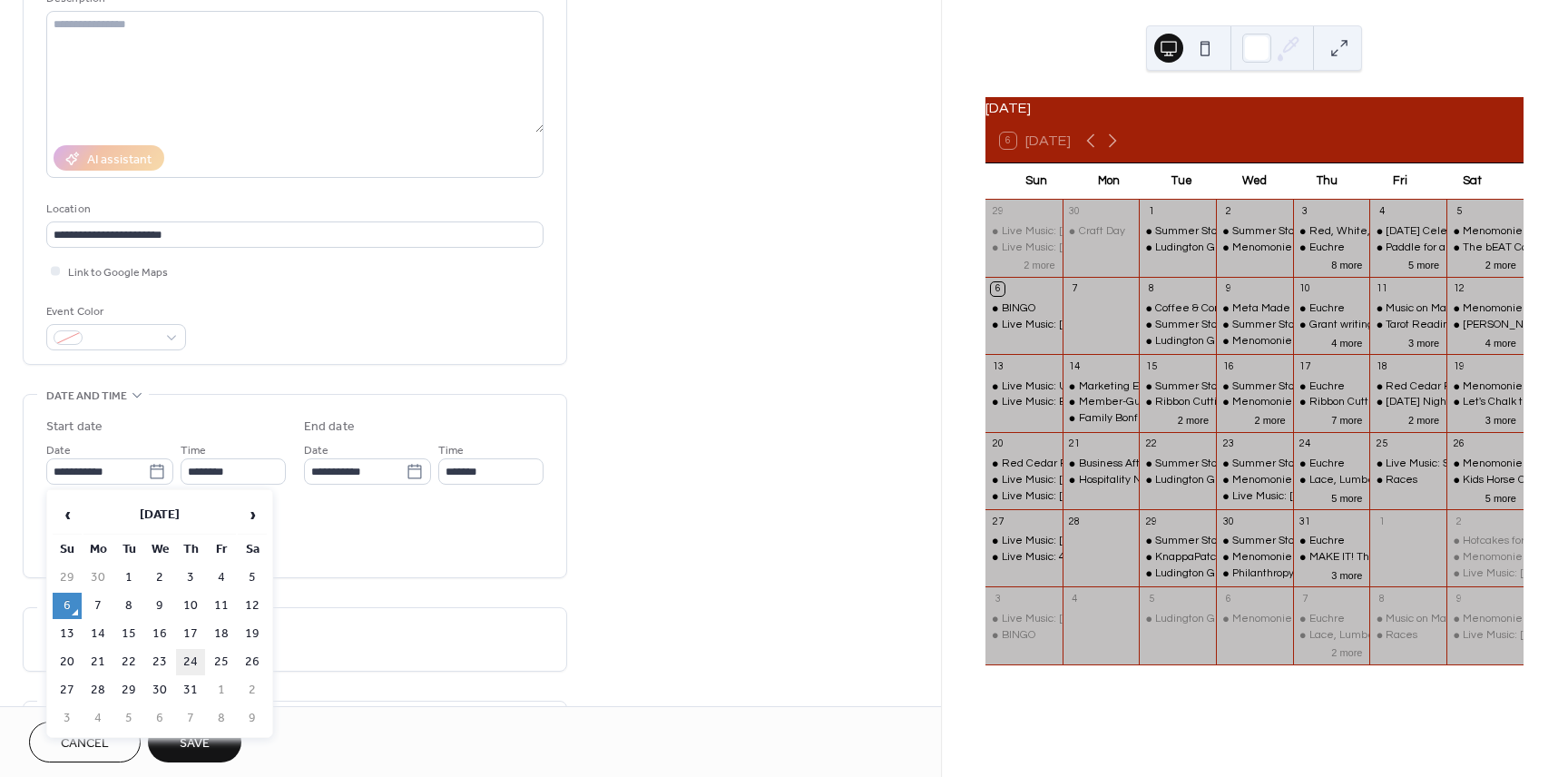 click on "24" at bounding box center [191, 662] 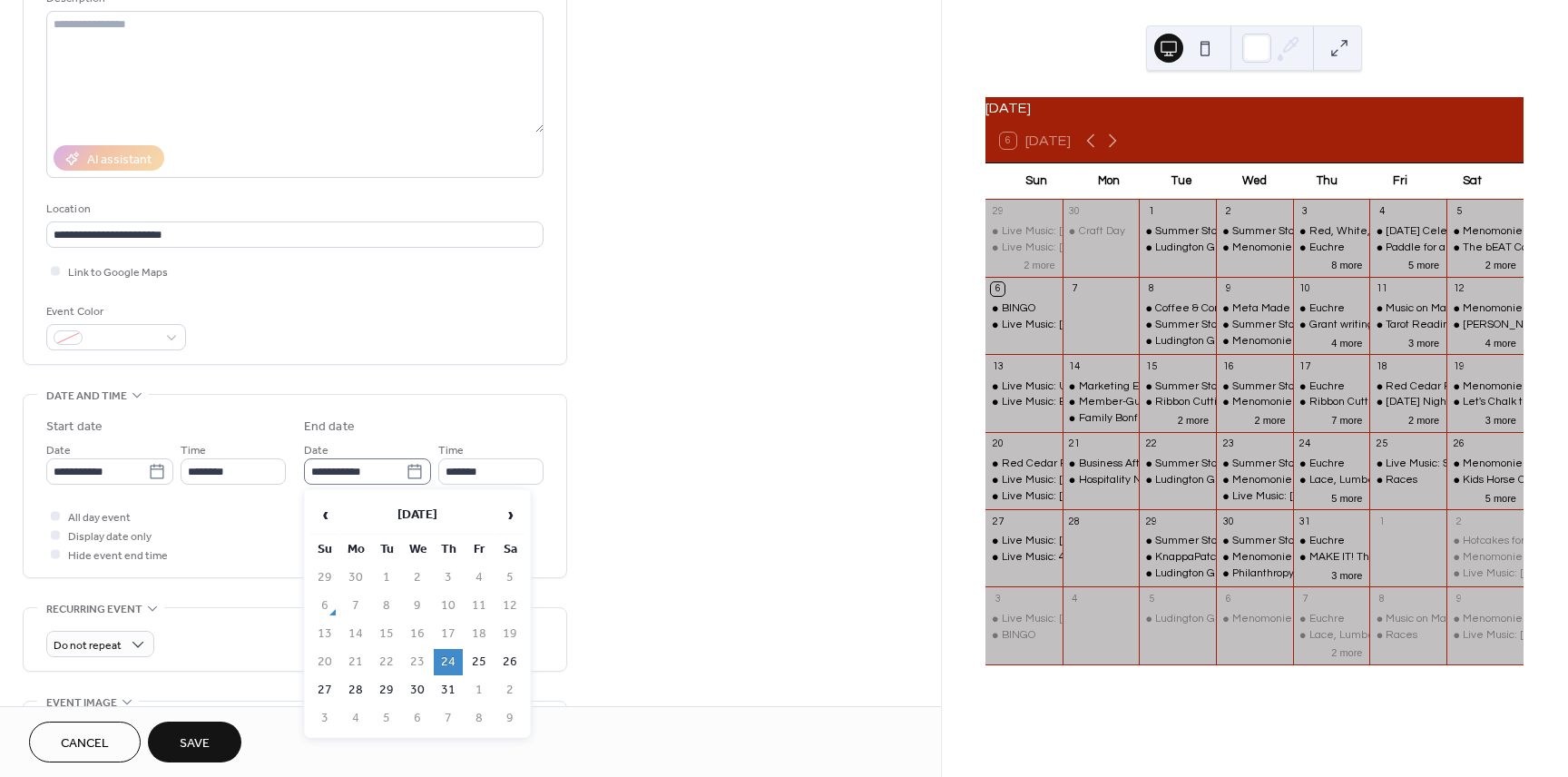 click on "**********" at bounding box center (368, 471) 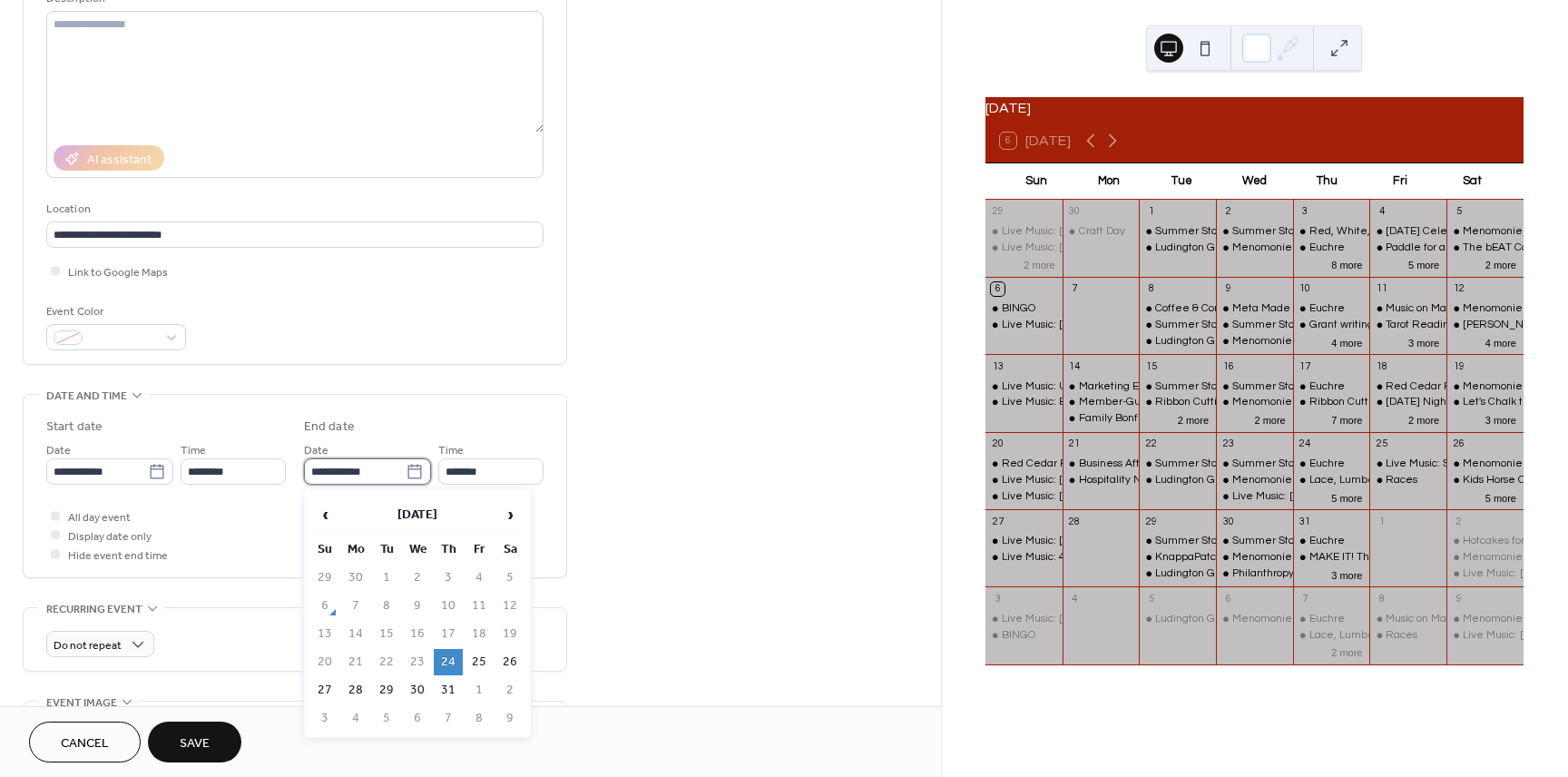 click on "**********" at bounding box center (355, 471) 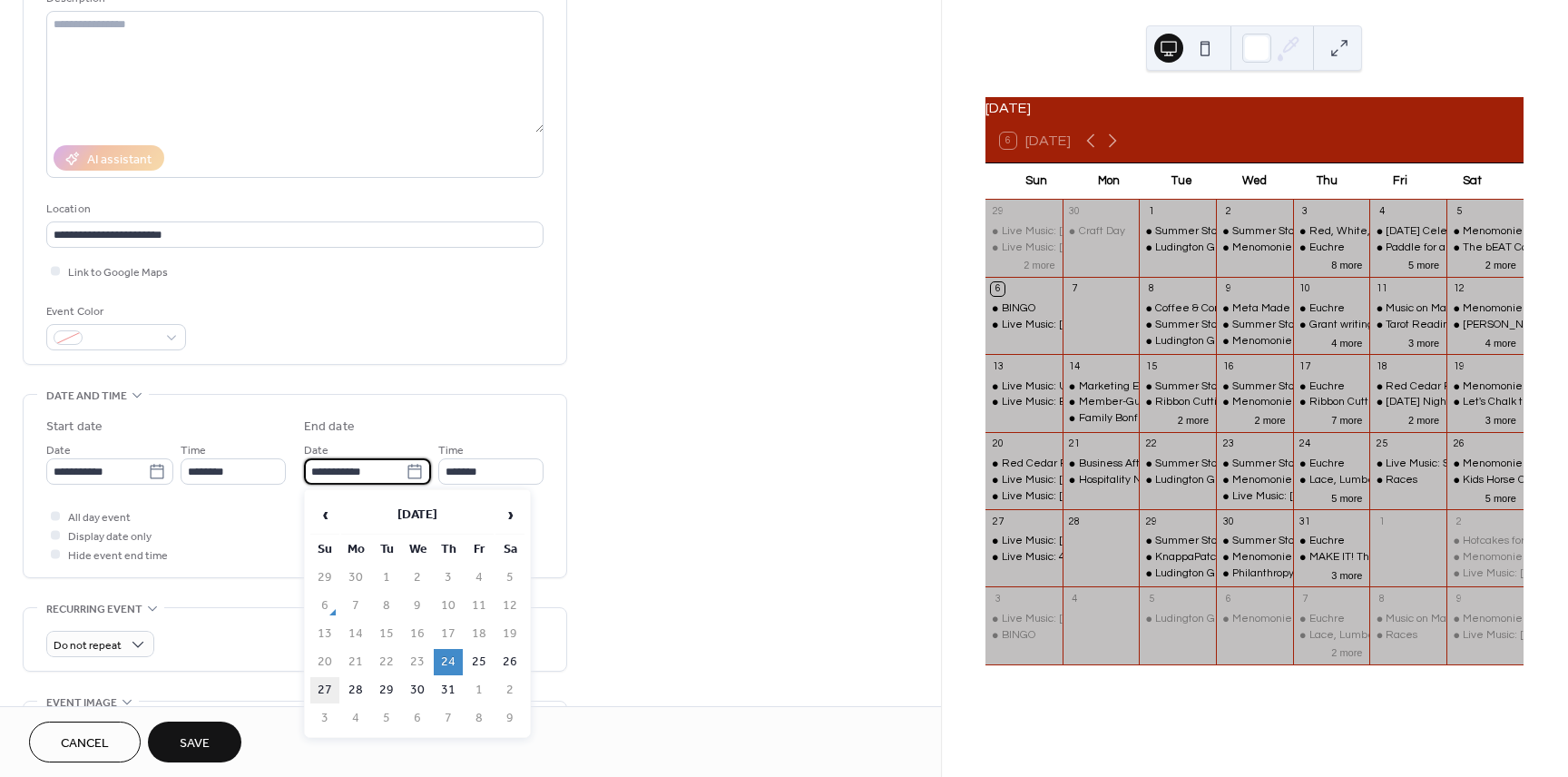click on "27" at bounding box center [325, 690] 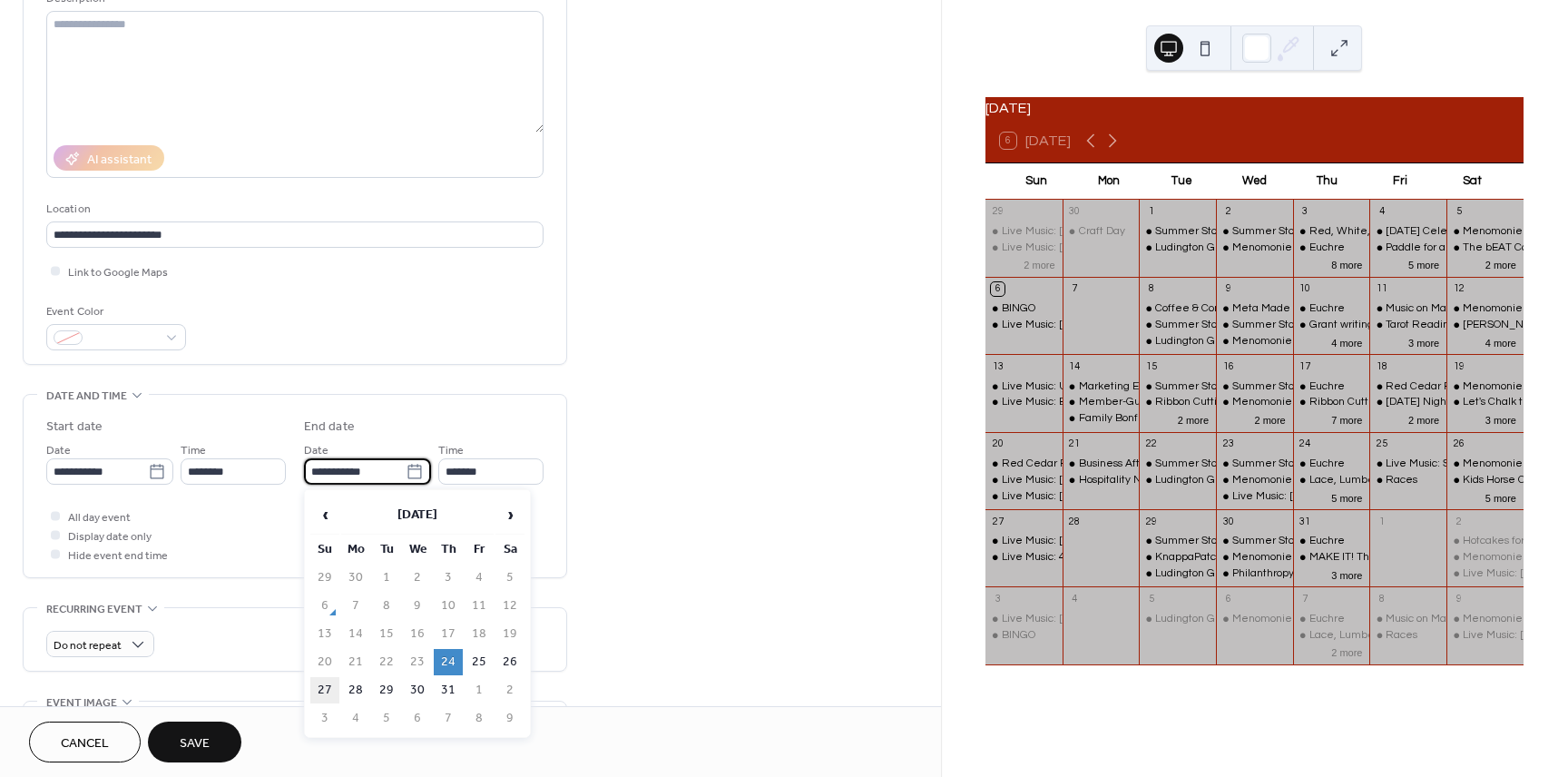 type on "**********" 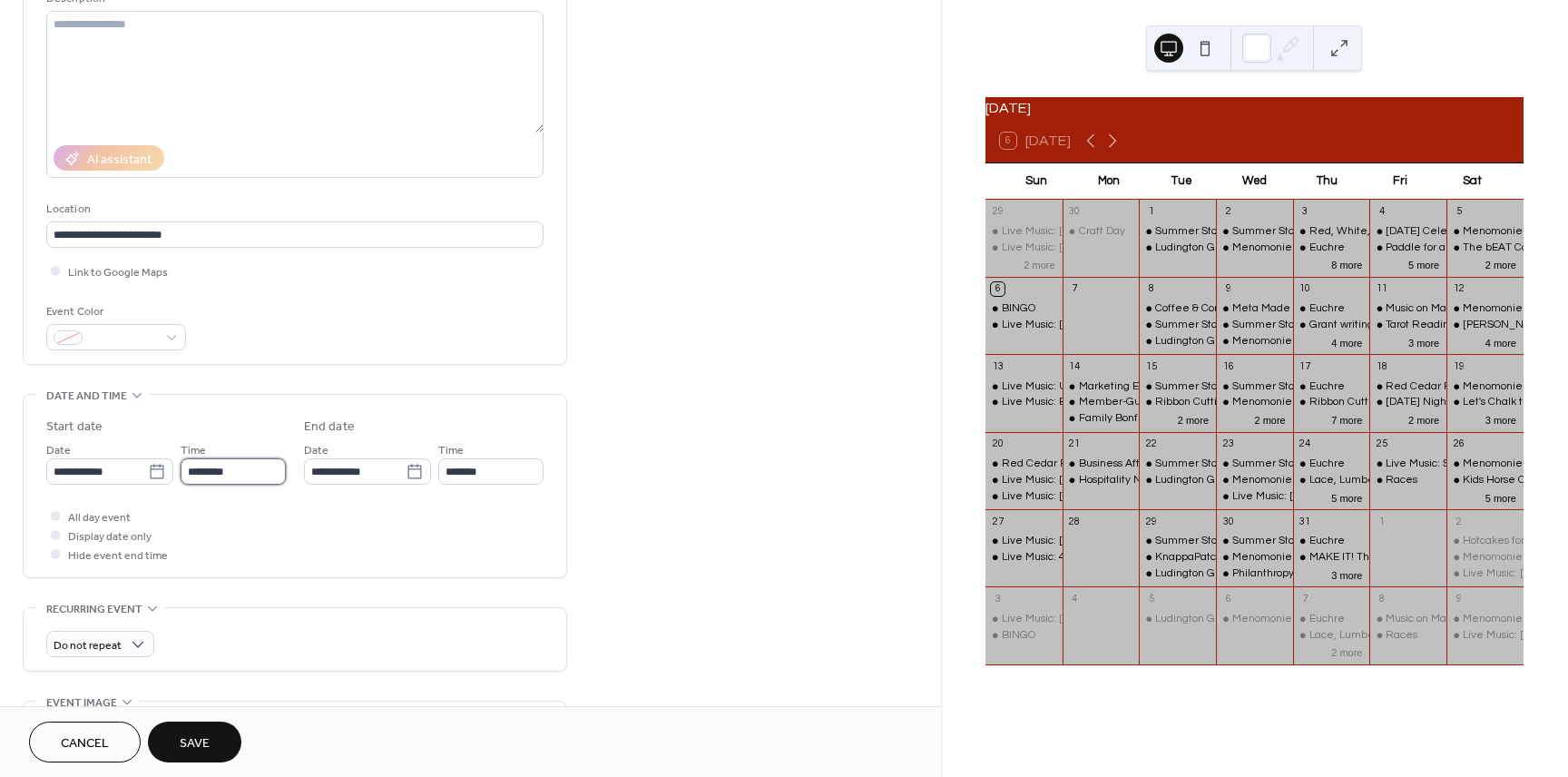 click on "********" at bounding box center [233, 471] 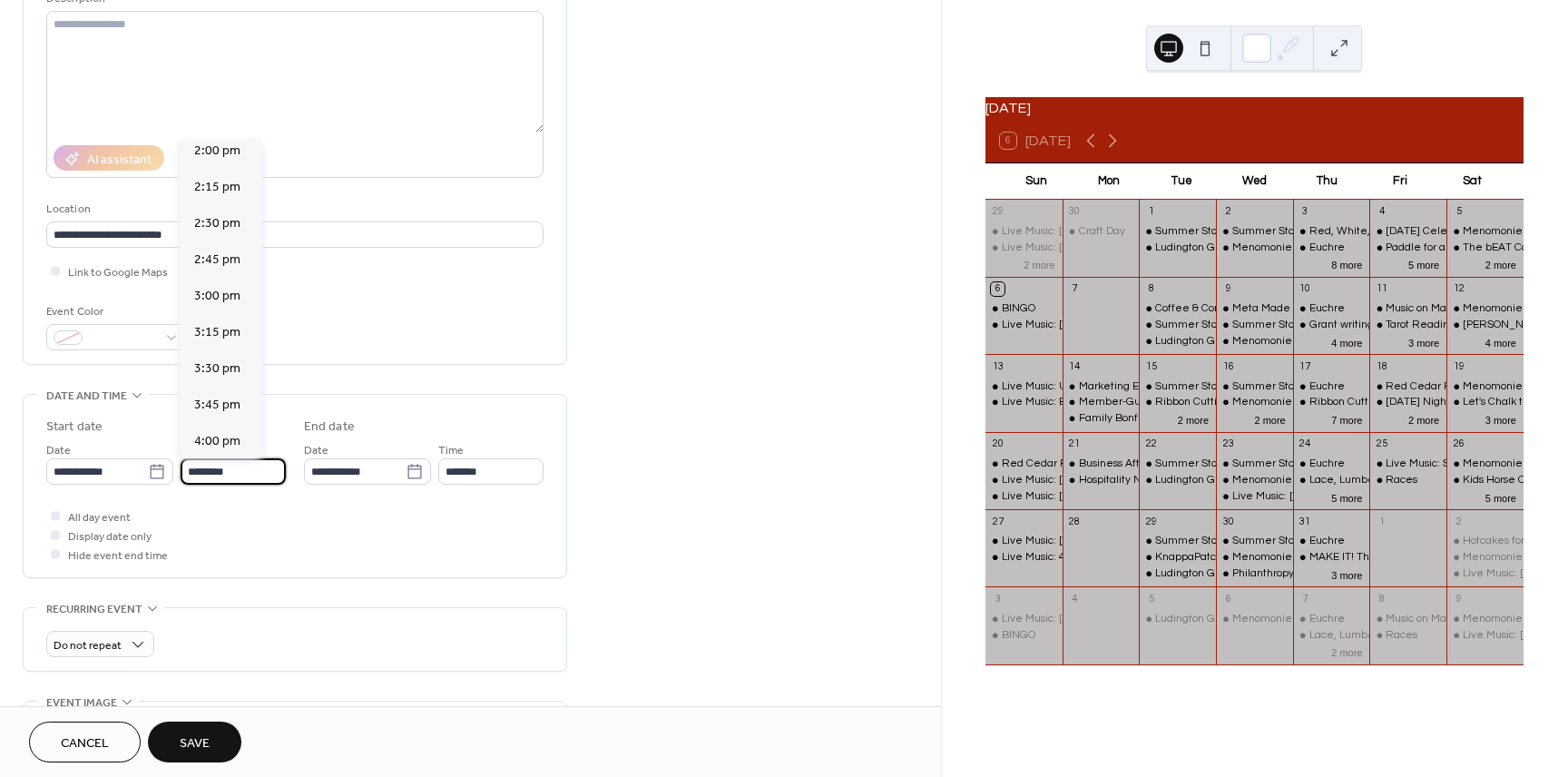 scroll, scrollTop: 2048, scrollLeft: 0, axis: vertical 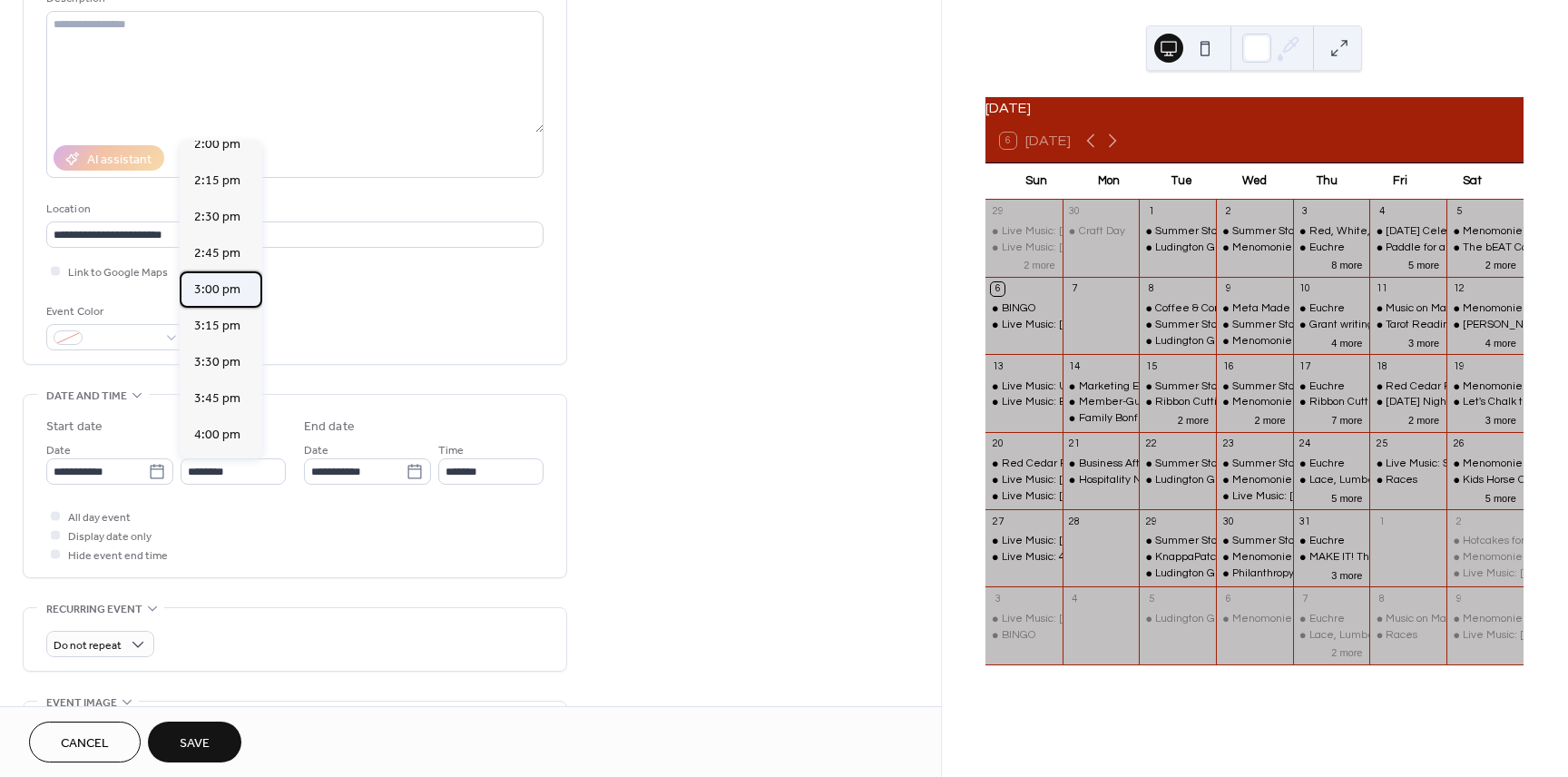 click on "3:00 pm" at bounding box center [217, 290] 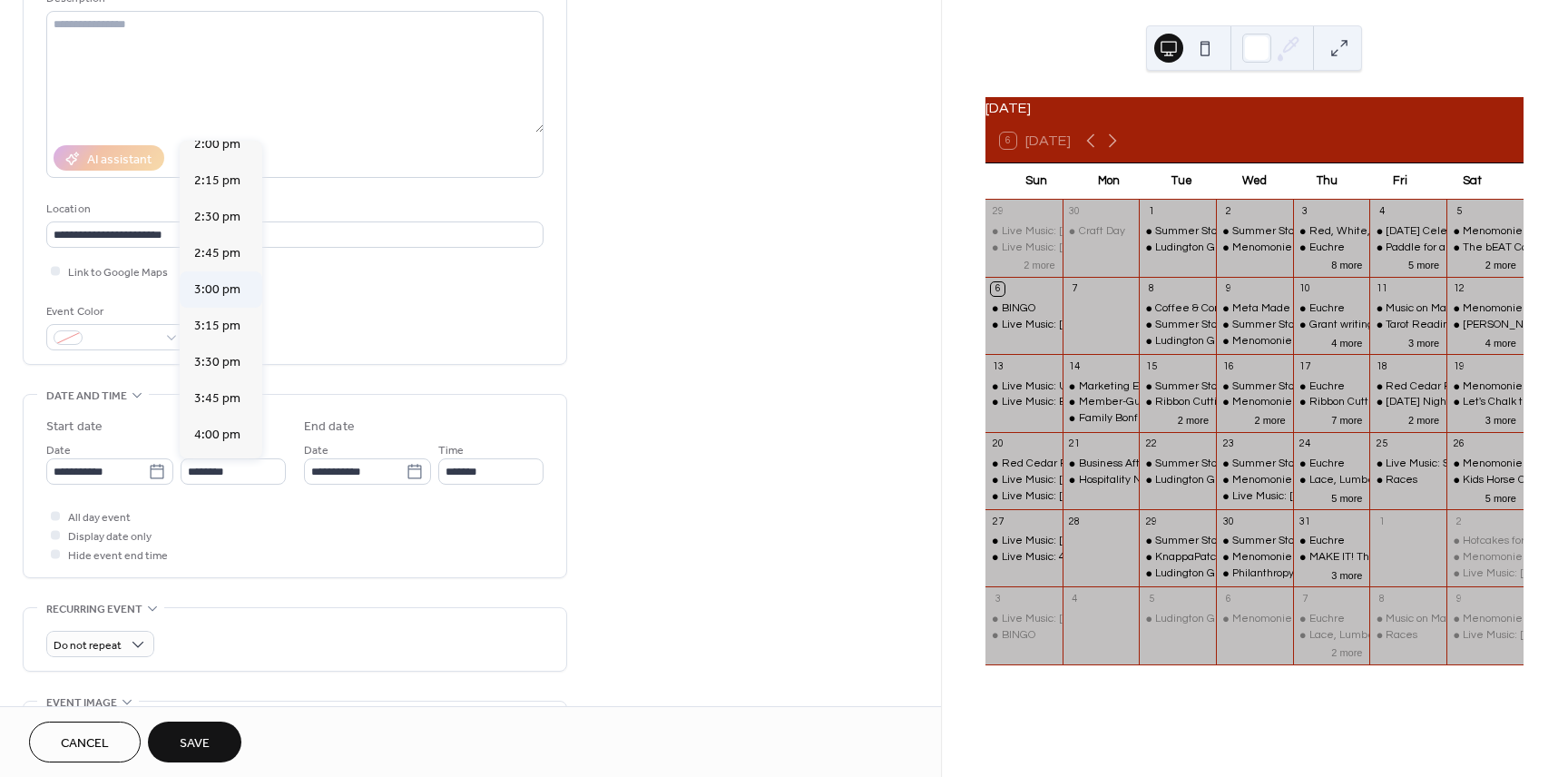 type on "*******" 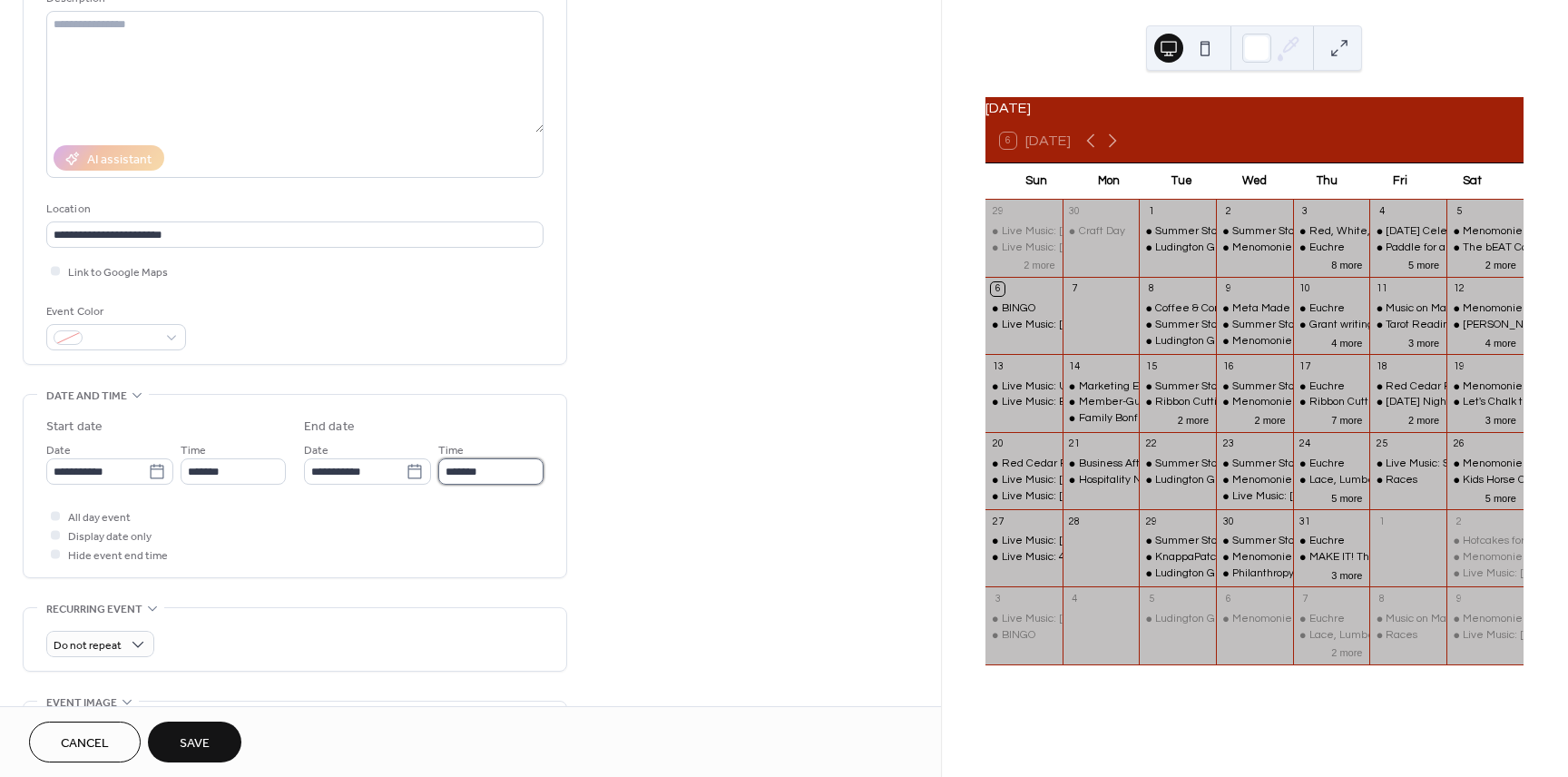 click on "*******" at bounding box center (491, 471) 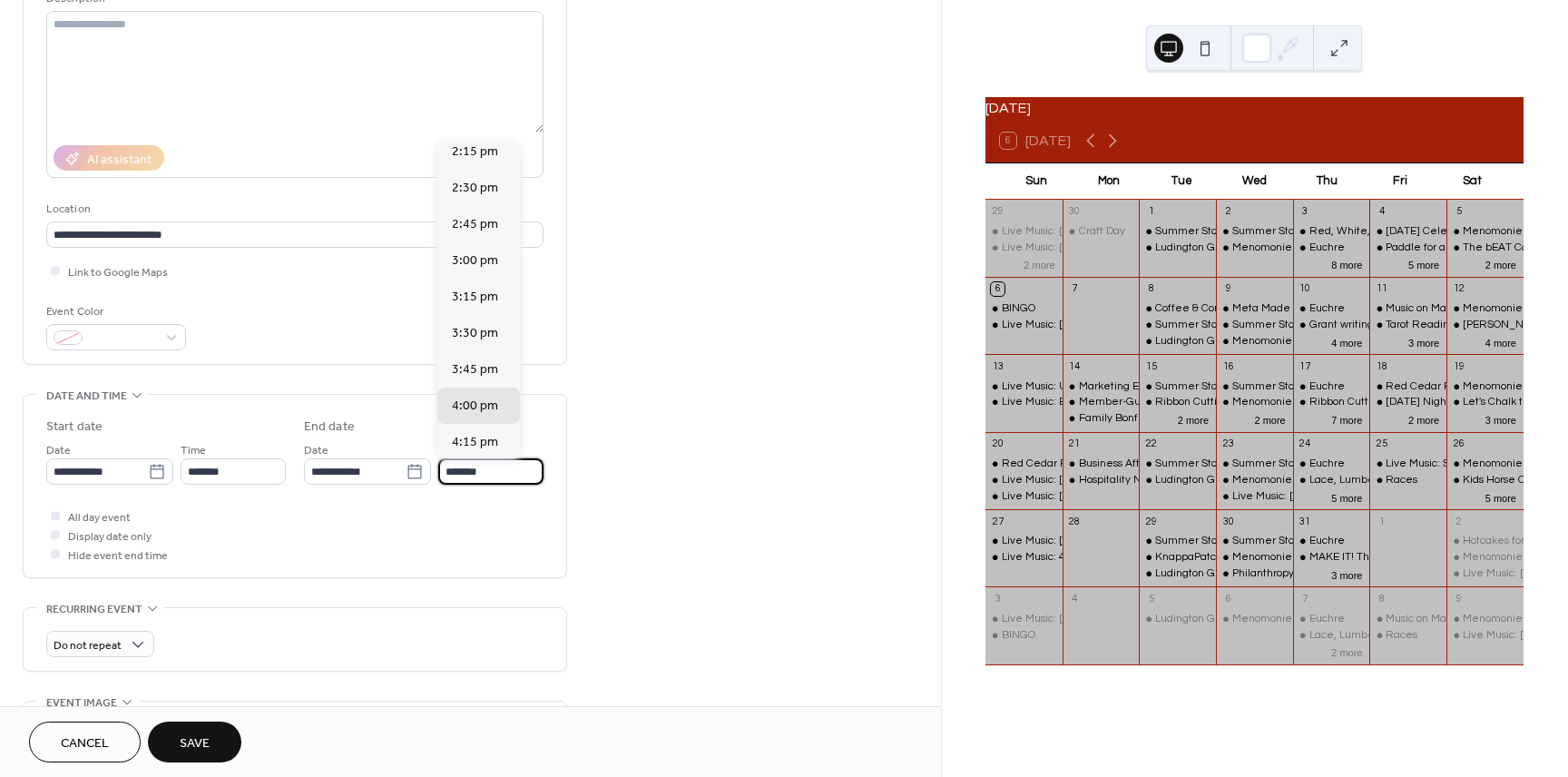 scroll, scrollTop: 1818, scrollLeft: 0, axis: vertical 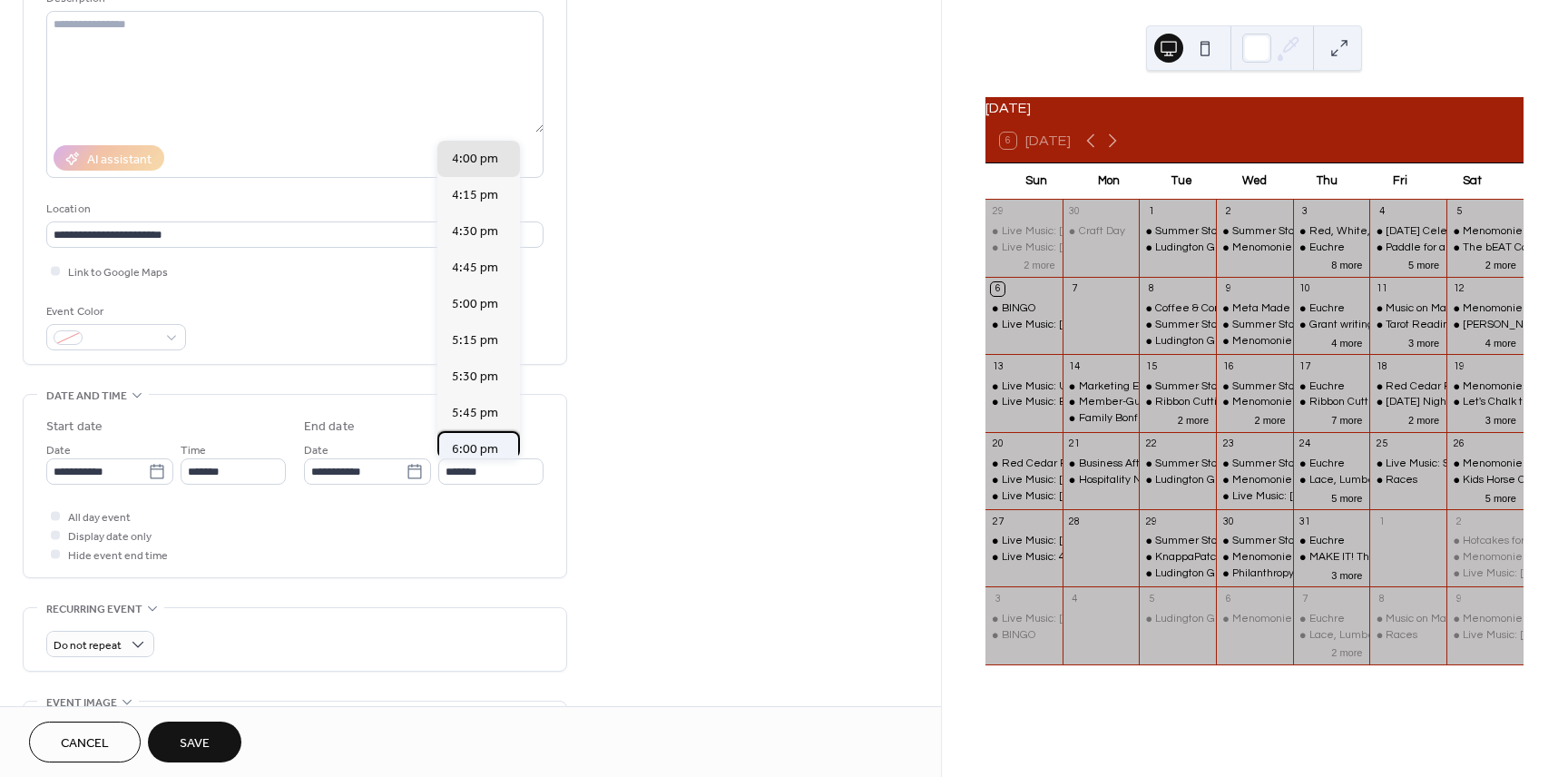 click on "6:00 pm" at bounding box center [475, 449] 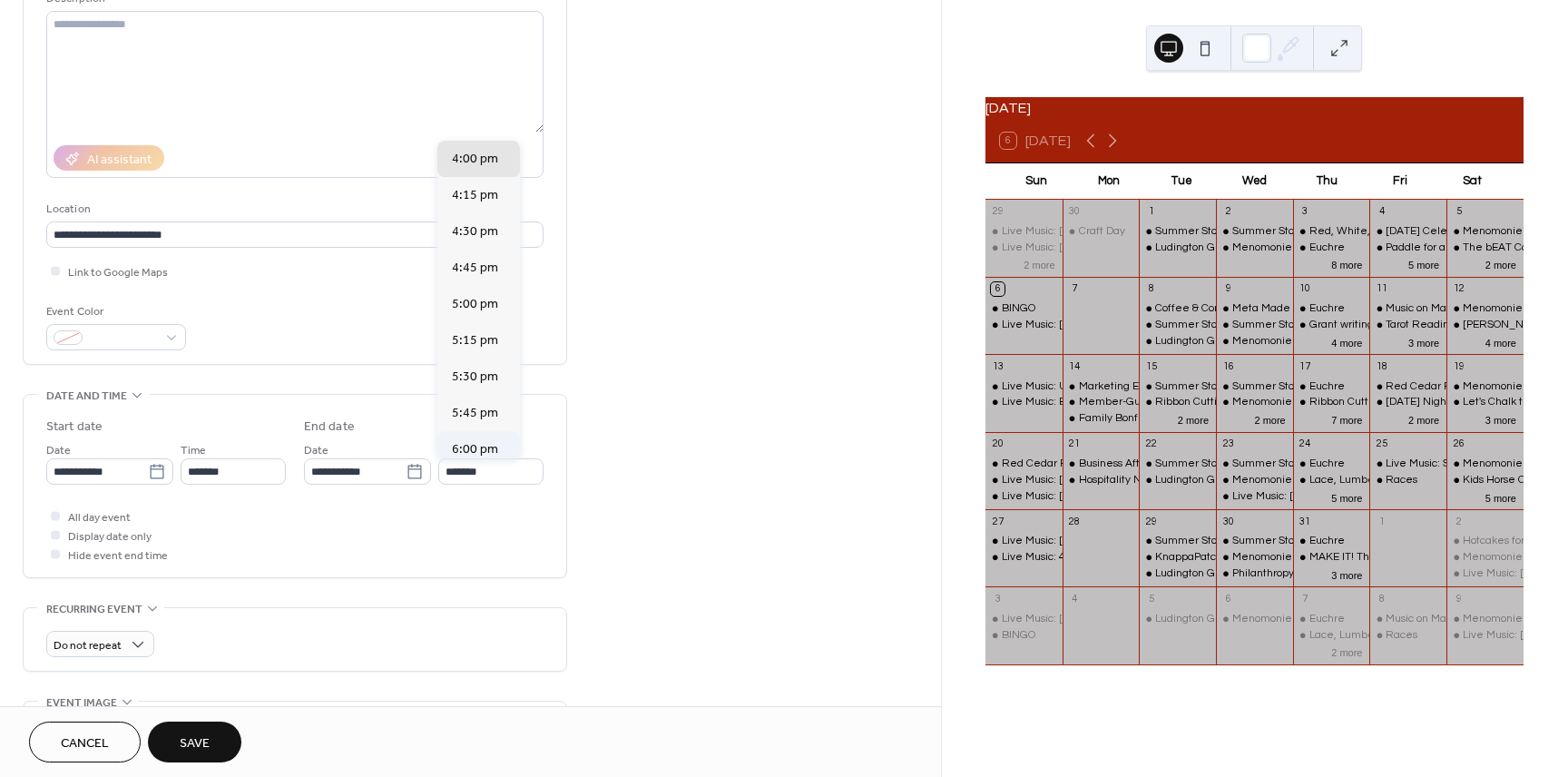 type on "*******" 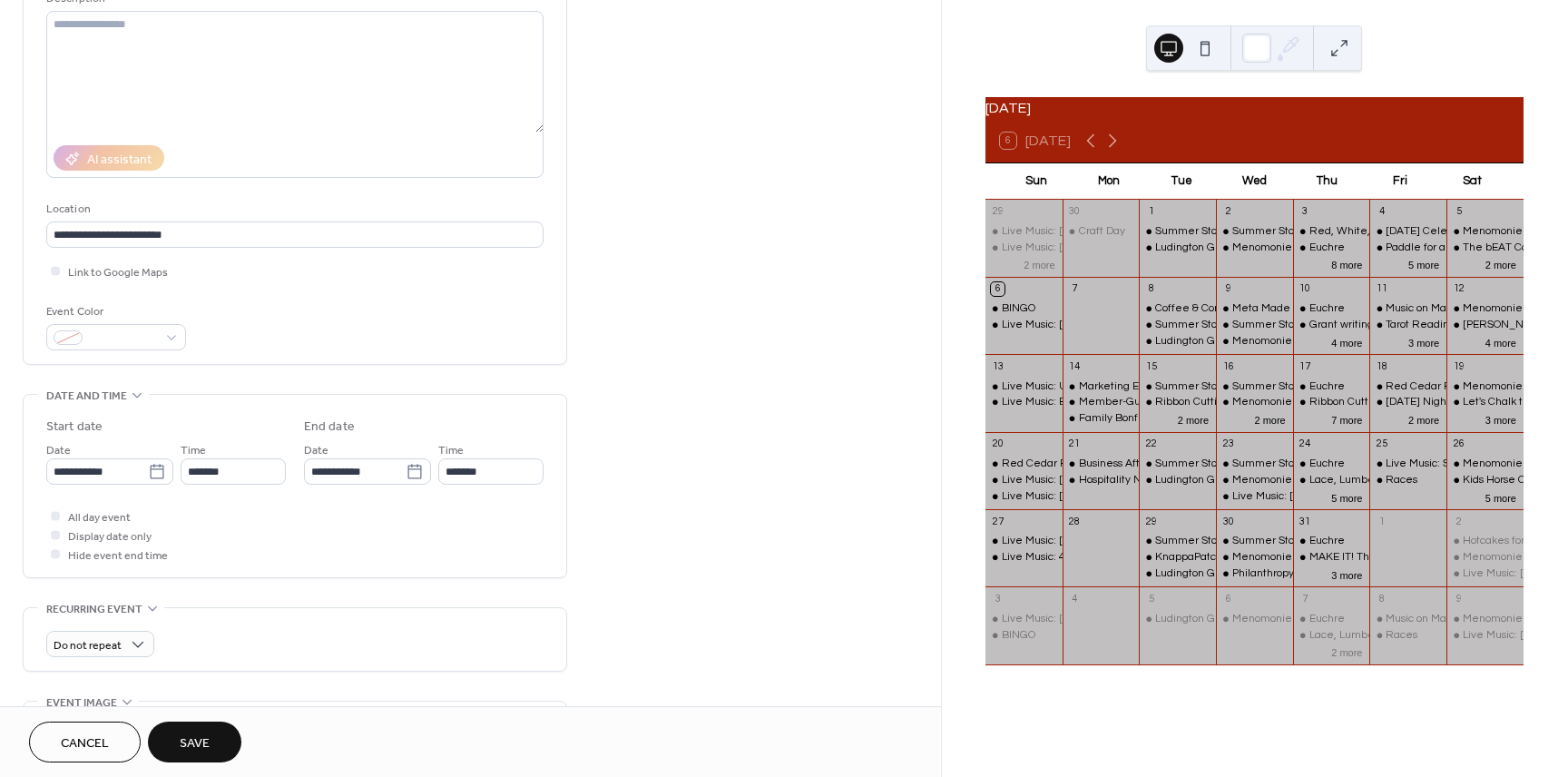 click on "**********" at bounding box center [470, 527] 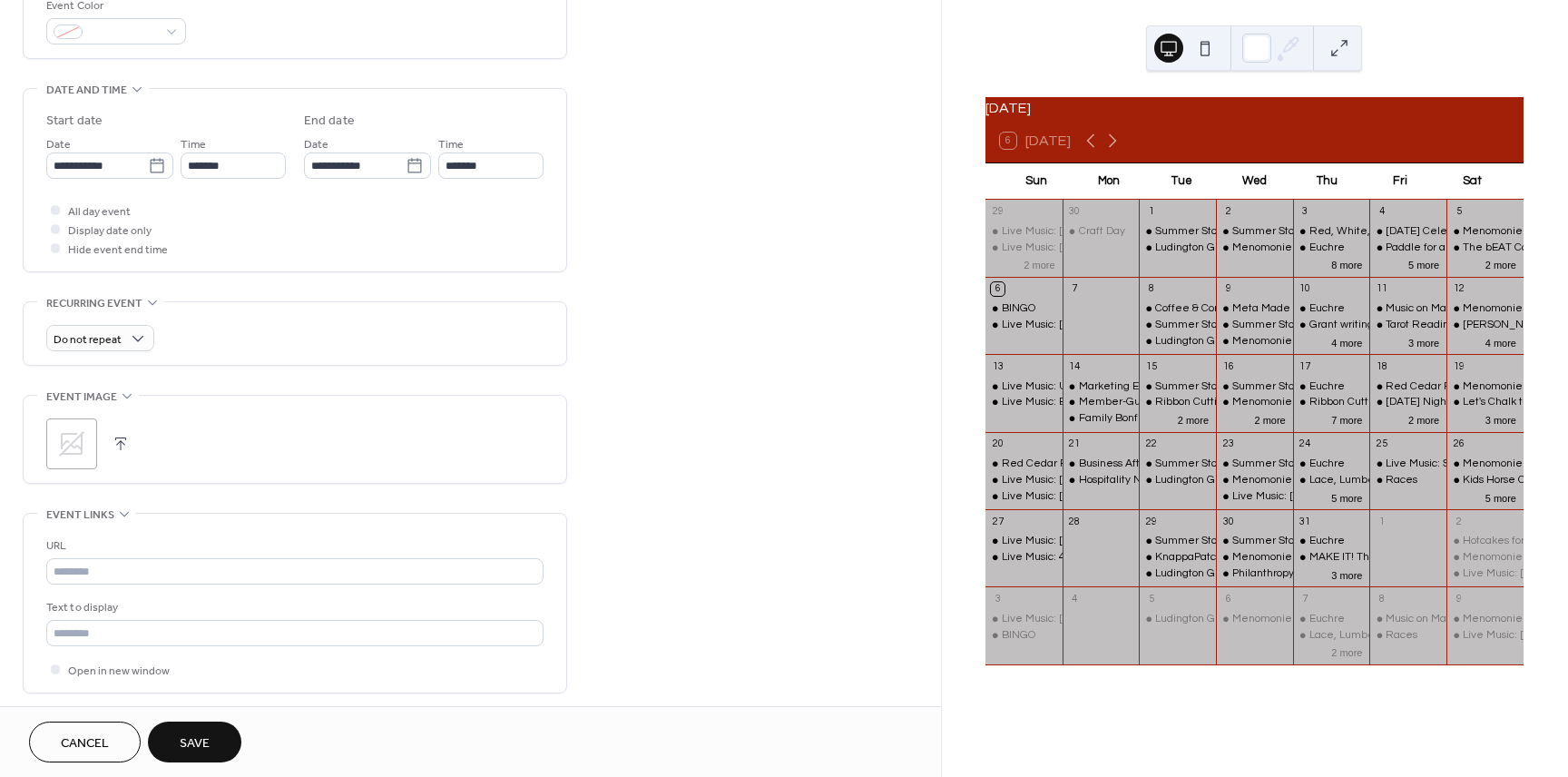 scroll, scrollTop: 537, scrollLeft: 0, axis: vertical 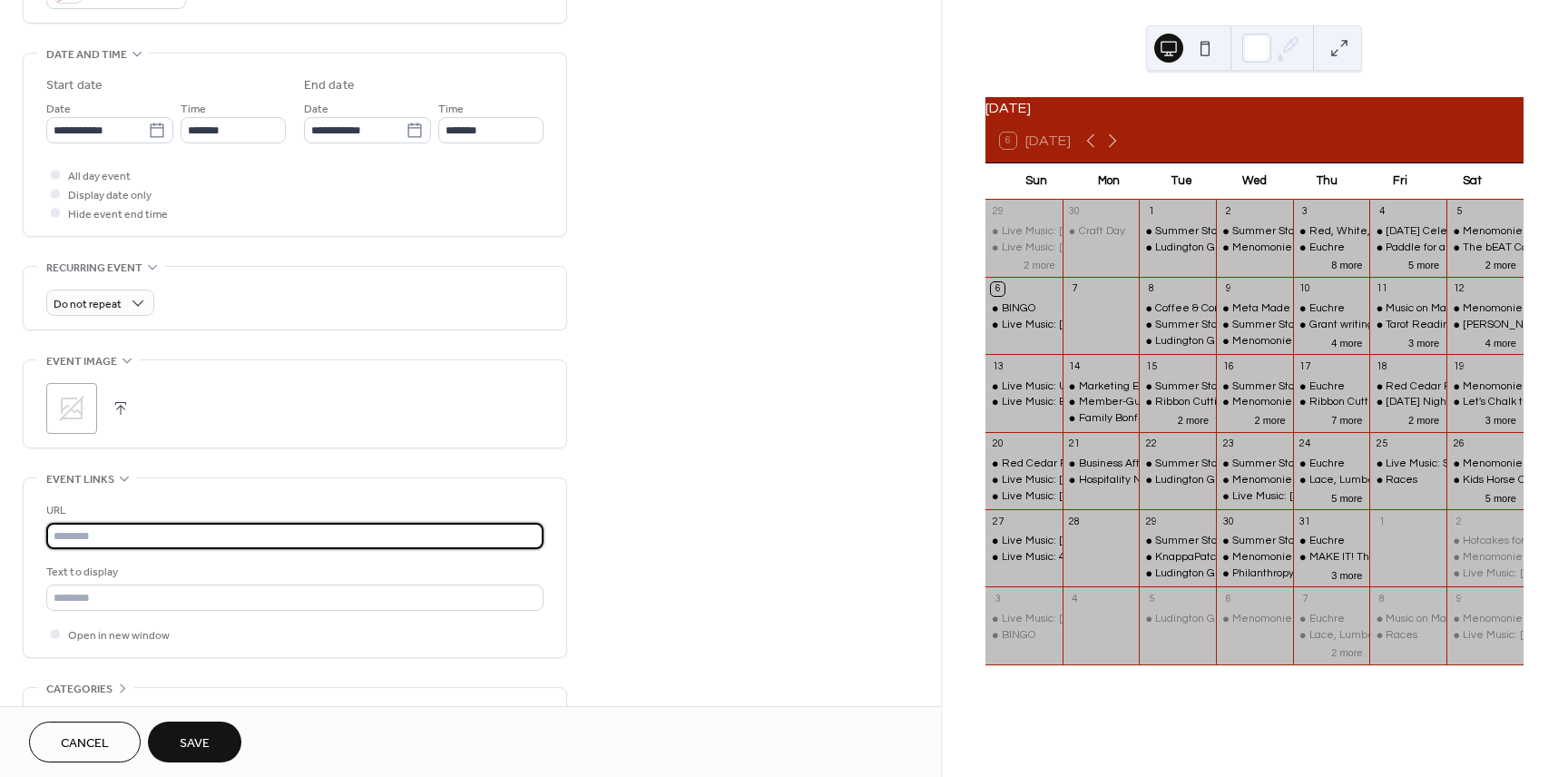 click at bounding box center [295, 536] 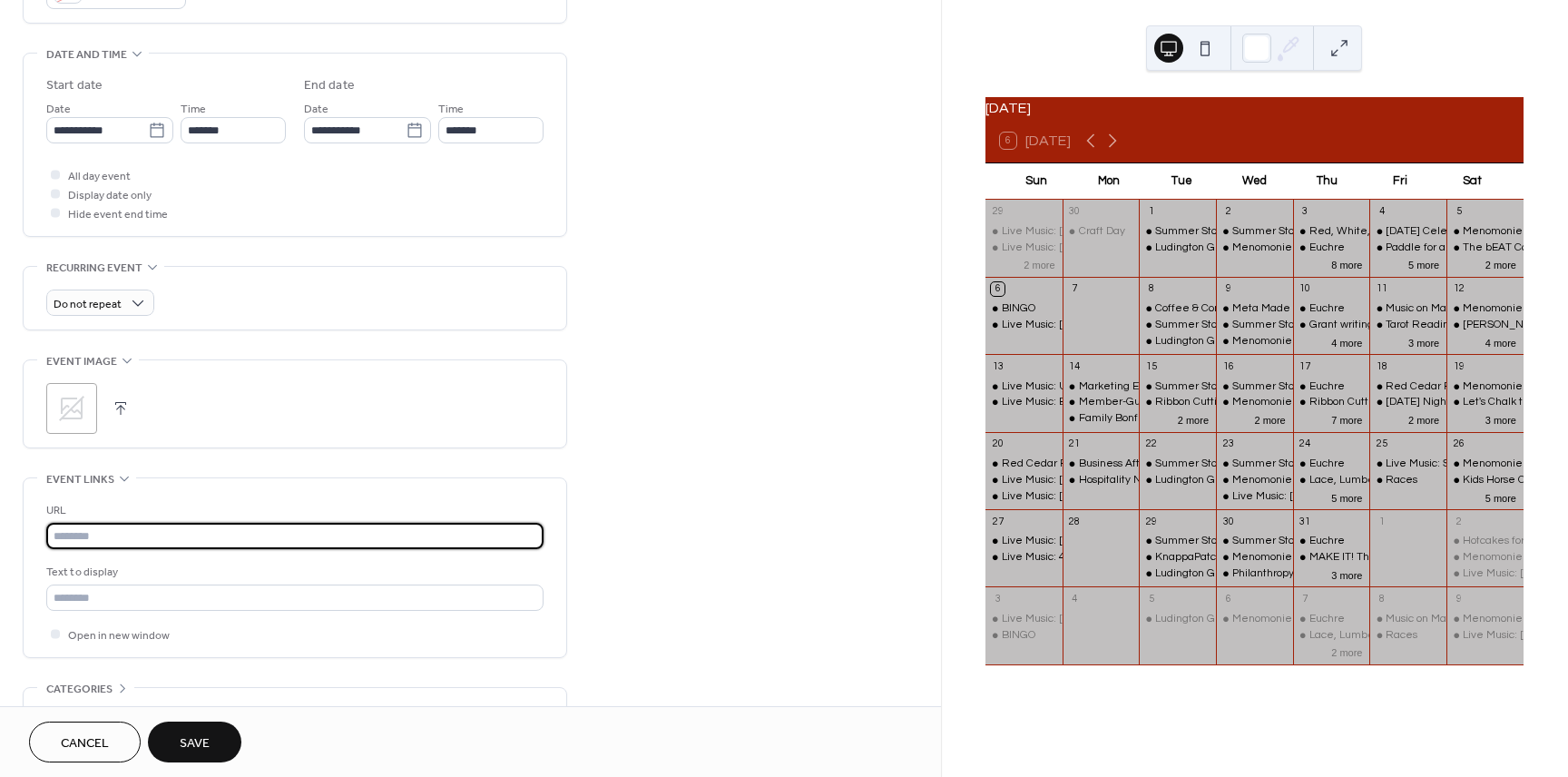 paste on "**********" 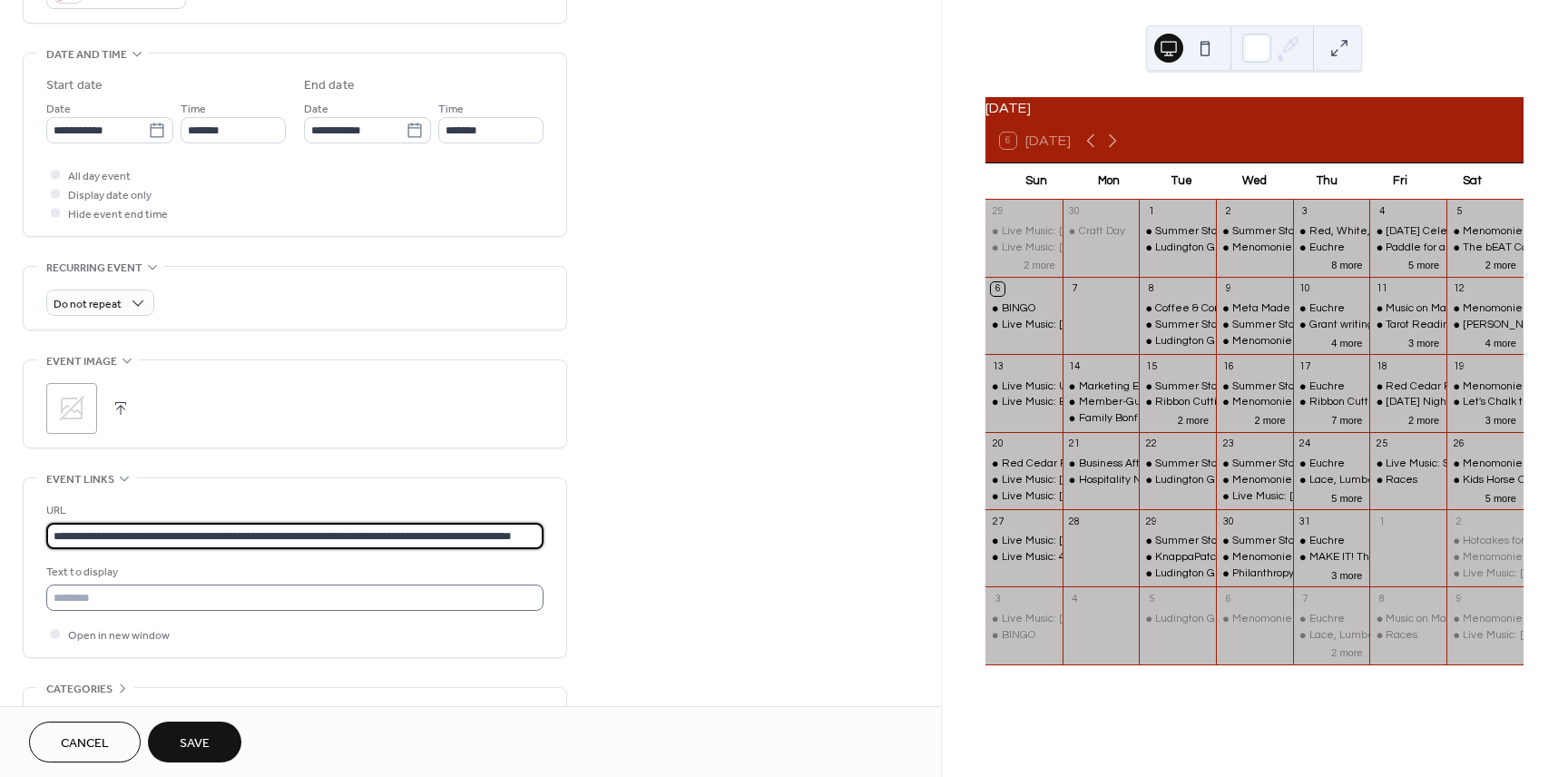 scroll, scrollTop: 0, scrollLeft: 57, axis: horizontal 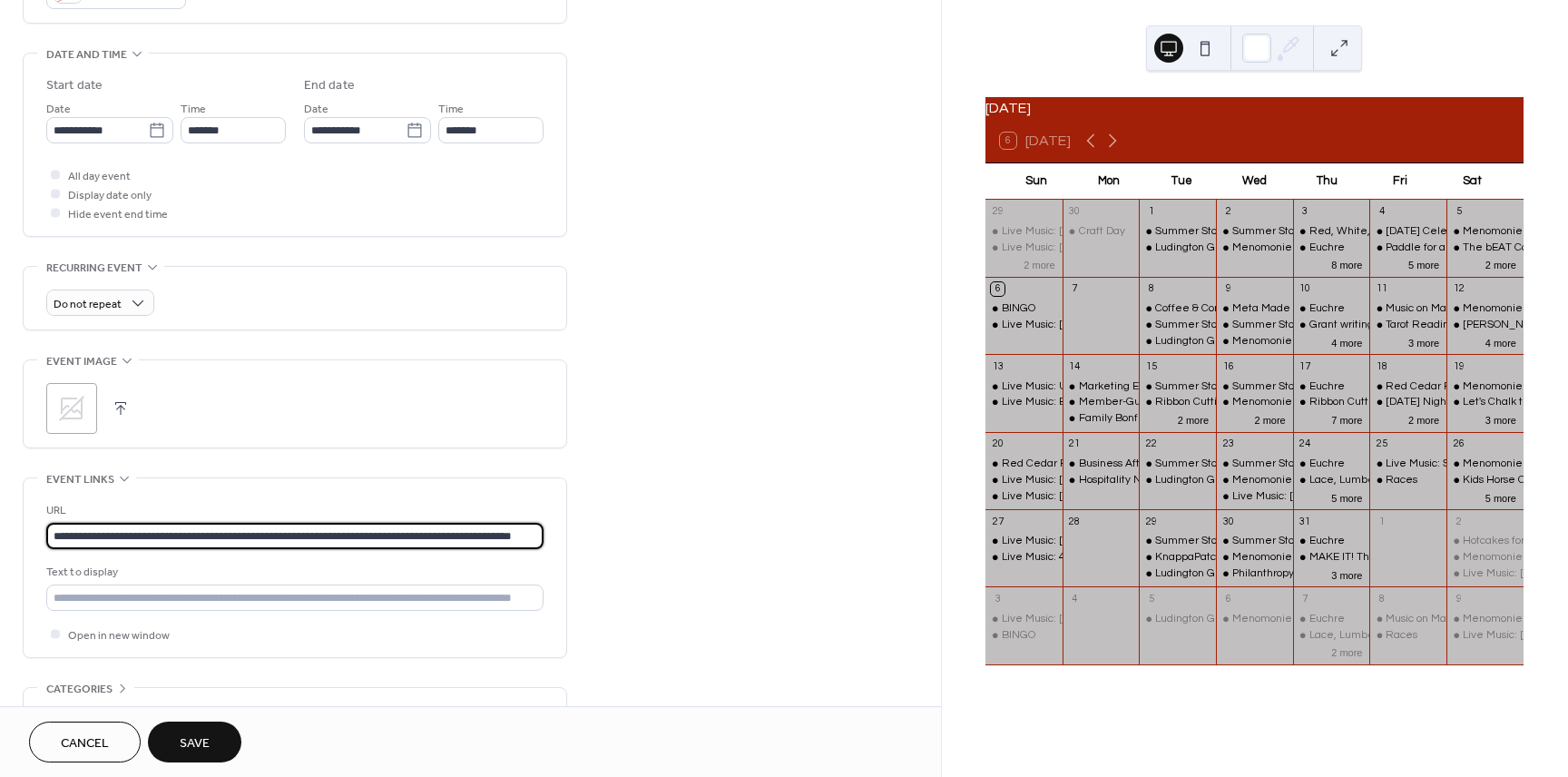 type on "**********" 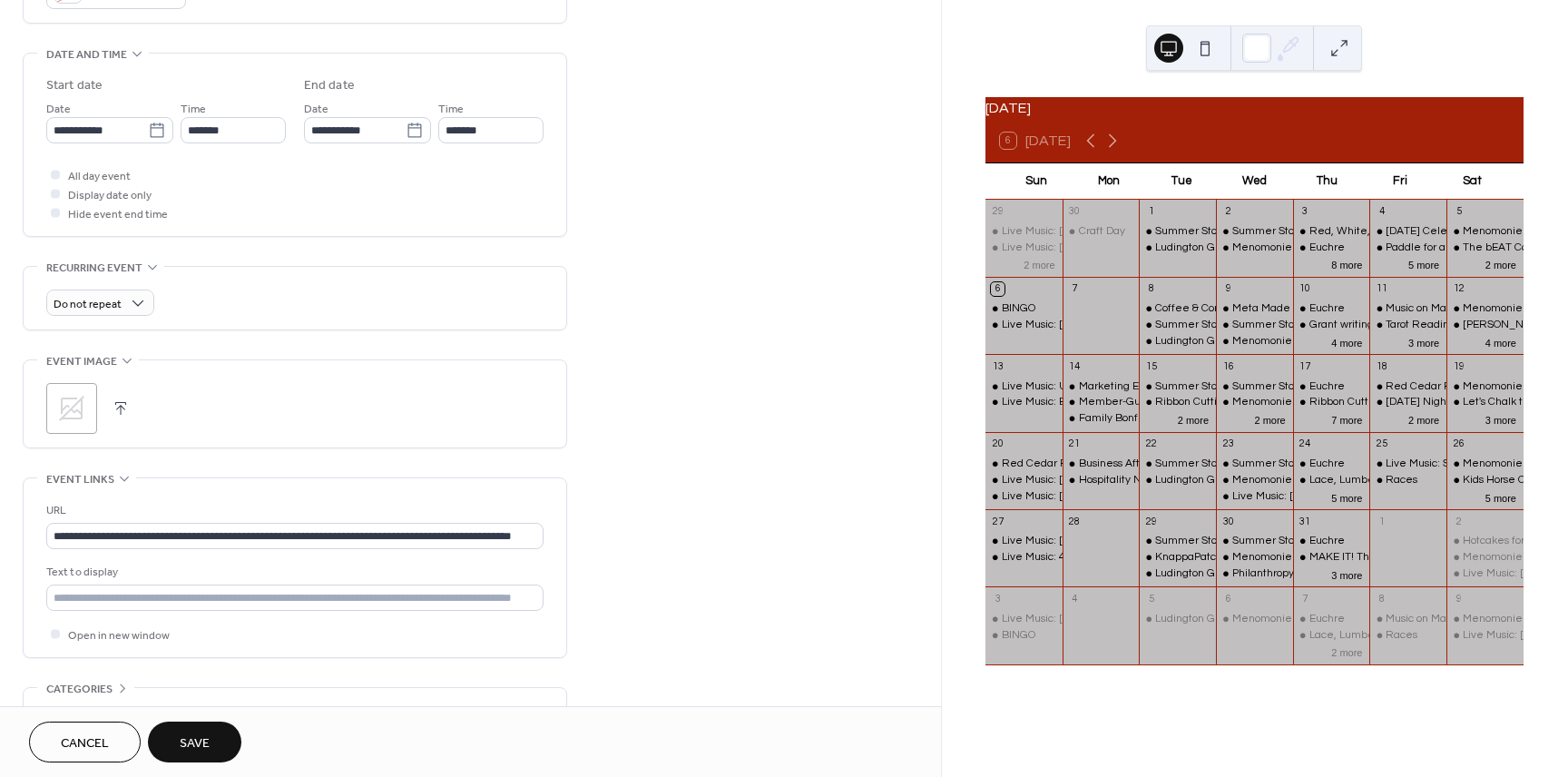 scroll, scrollTop: 0, scrollLeft: 0, axis: both 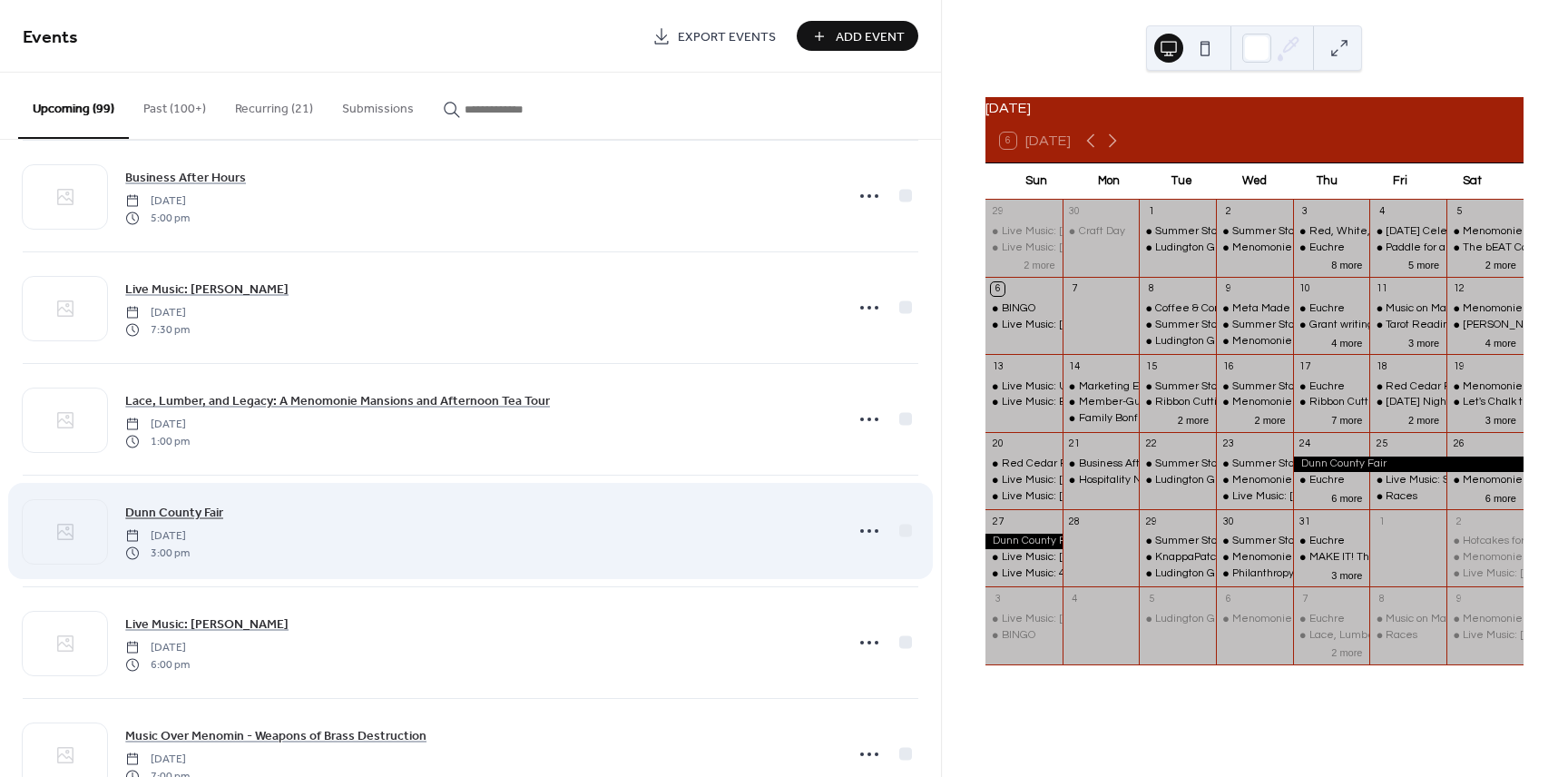 click on "Dunn County Fair" at bounding box center [174, 513] 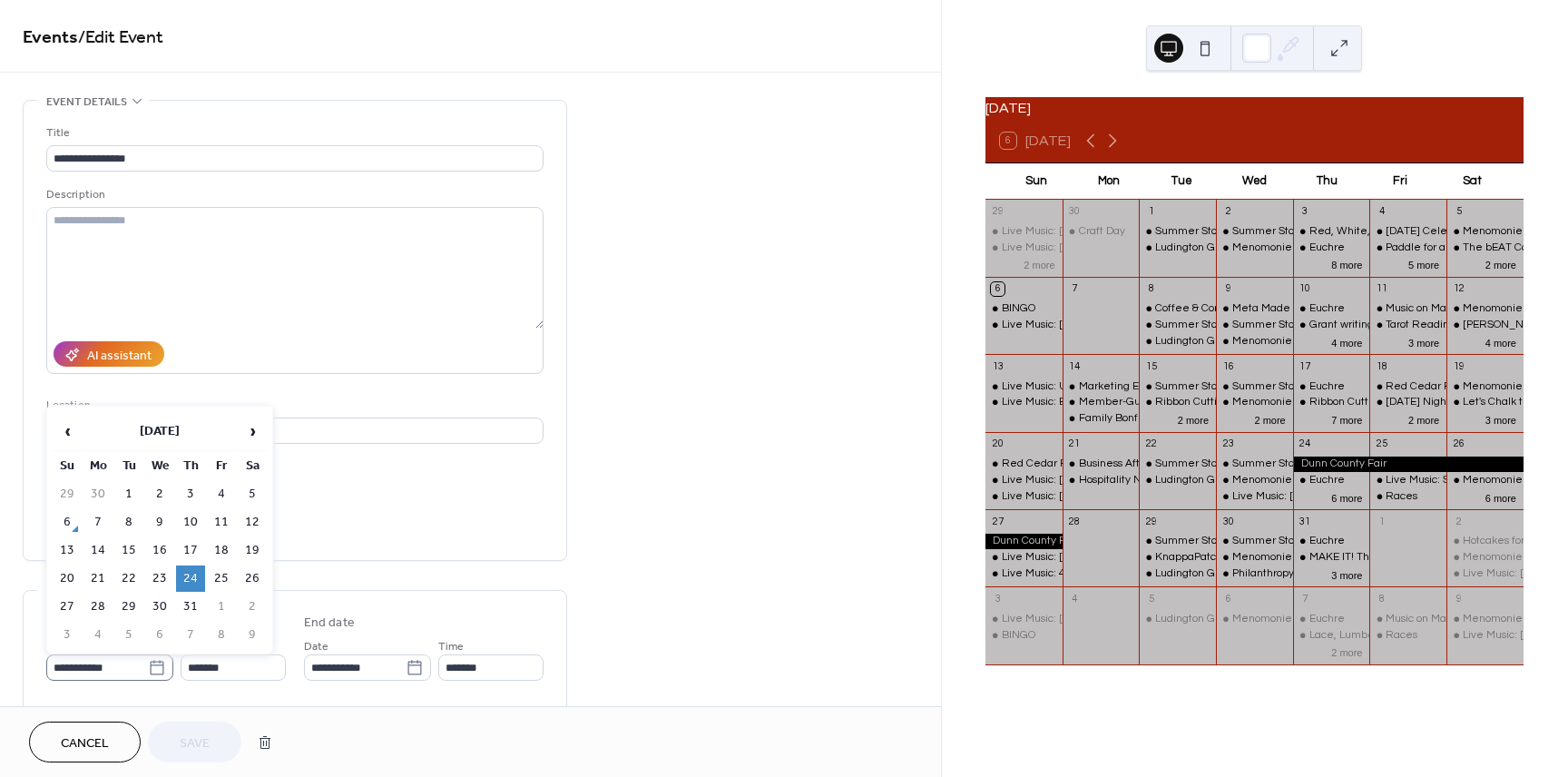 click 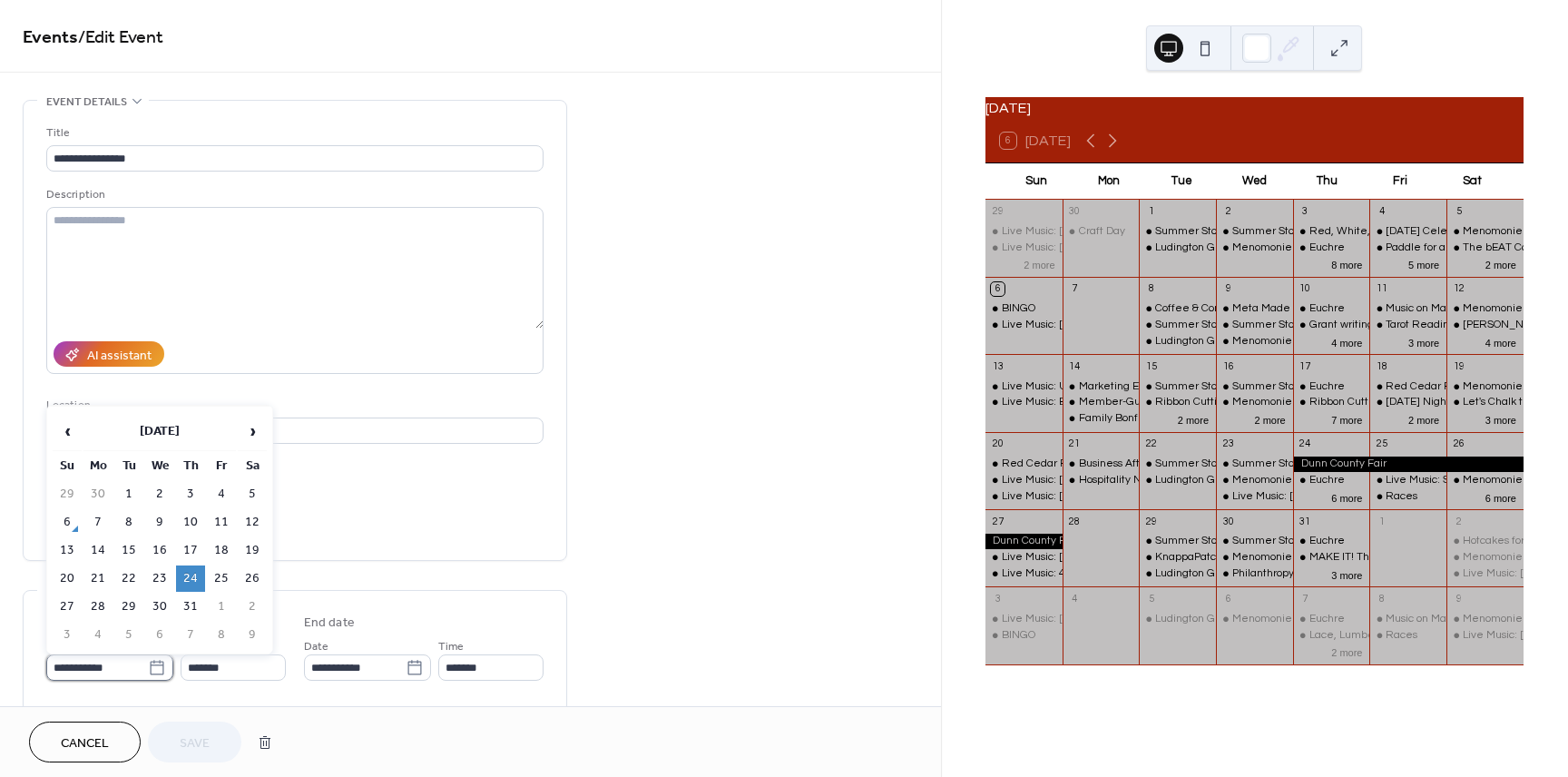 click on "**********" at bounding box center [97, 667] 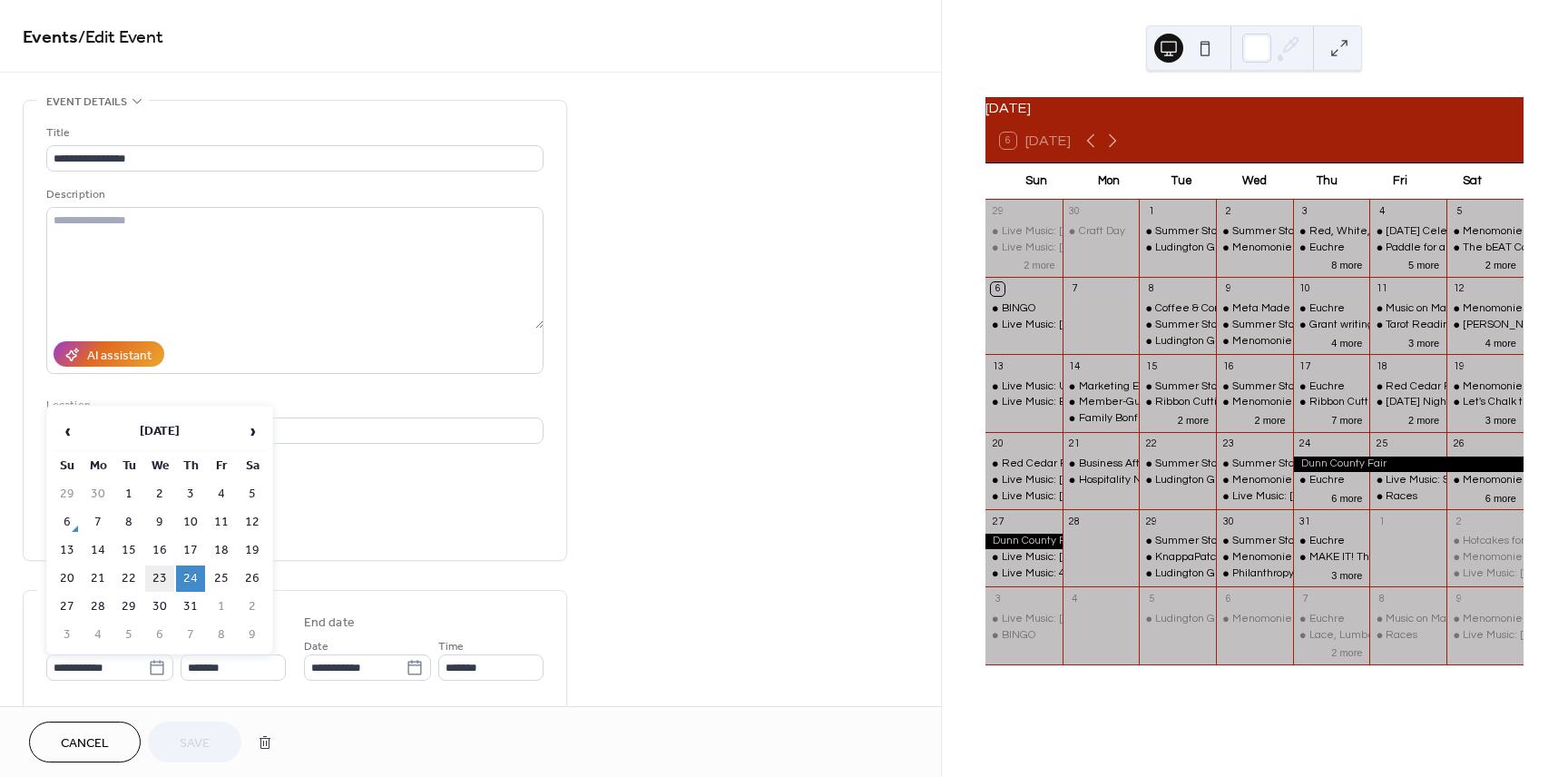 click on "23" at bounding box center [160, 578] 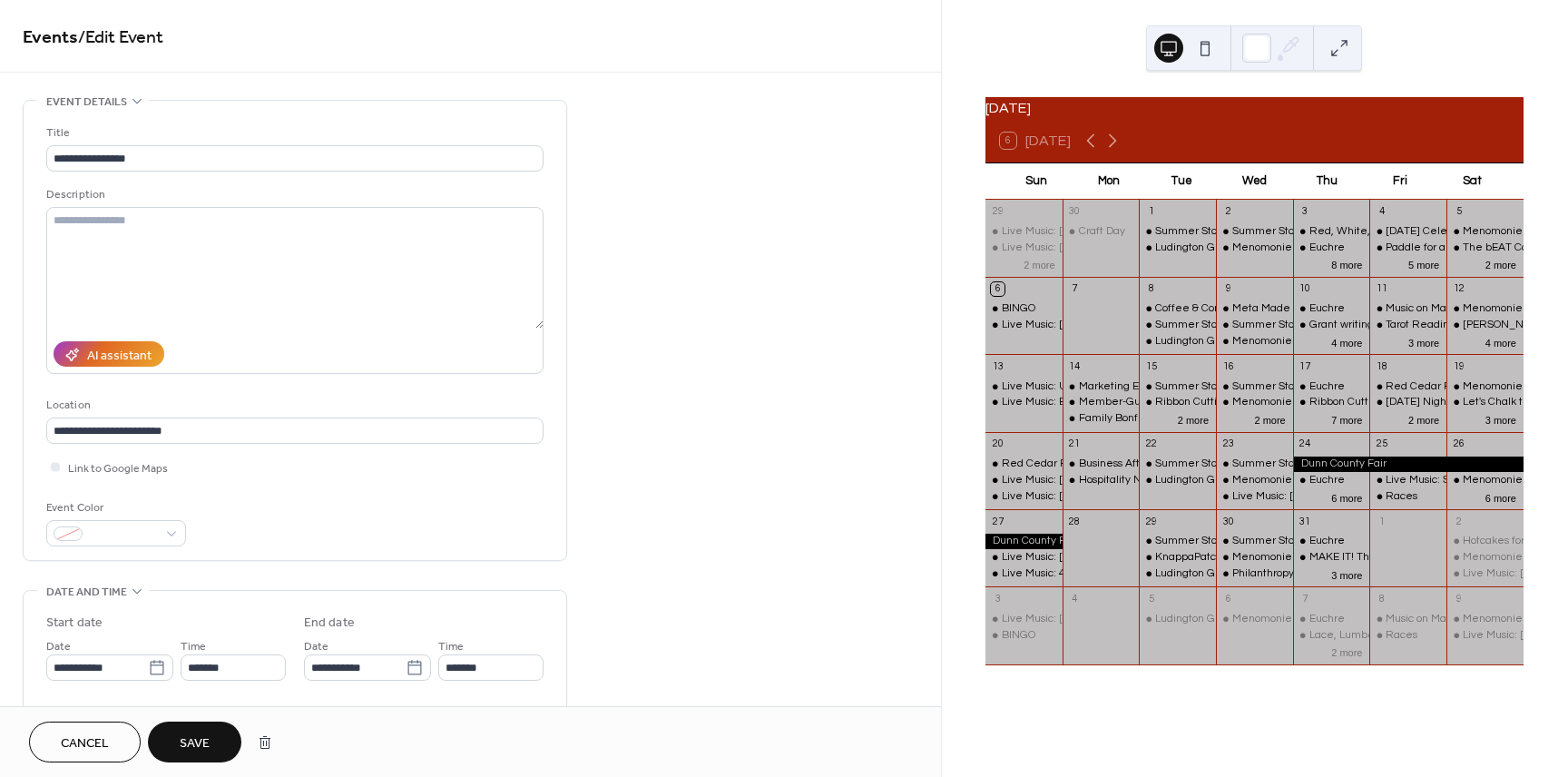click on "Save" at bounding box center (194, 742) 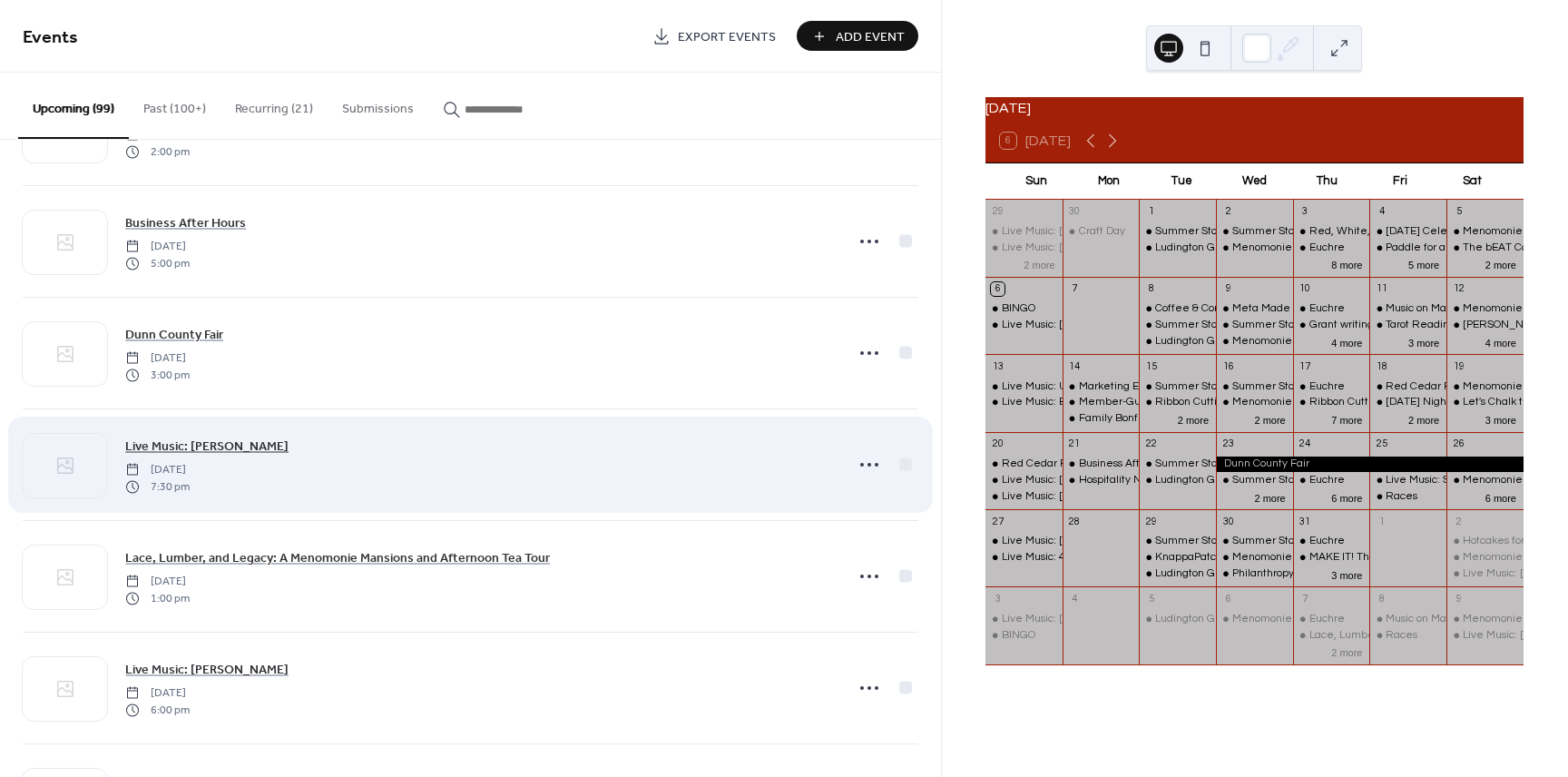 scroll, scrollTop: 4510, scrollLeft: 0, axis: vertical 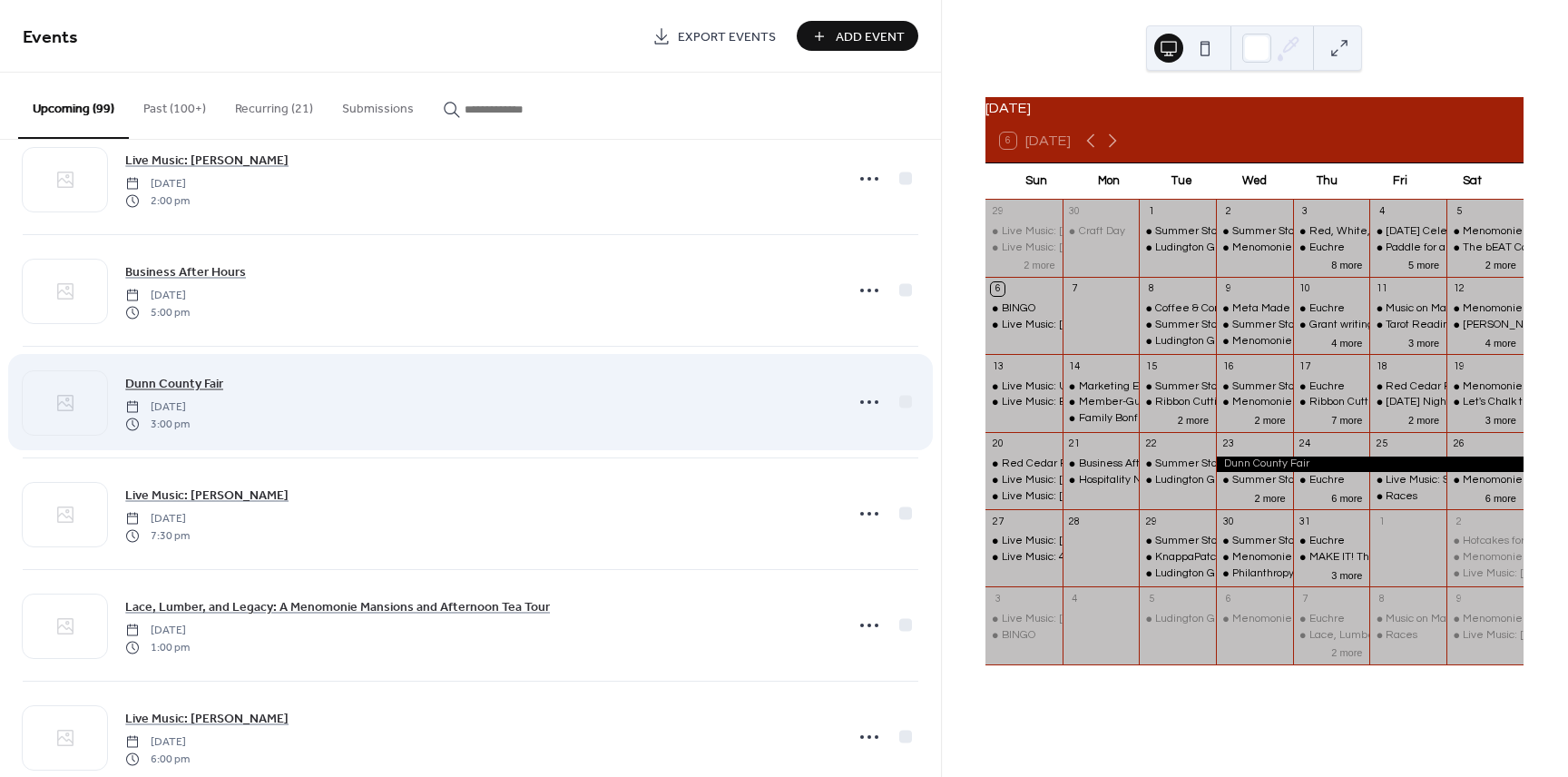 click on "Dunn County Fair" at bounding box center [174, 384] 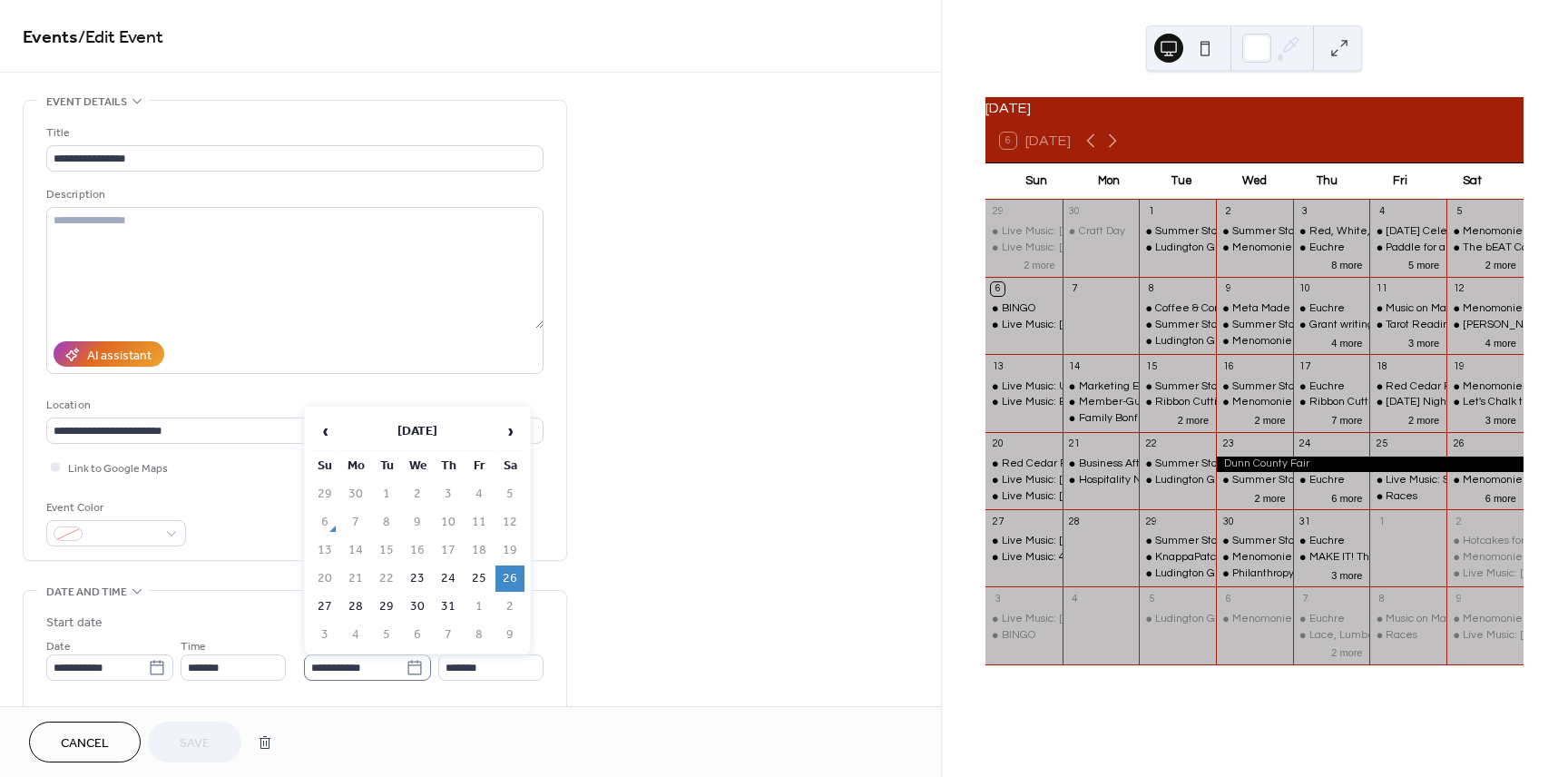 click 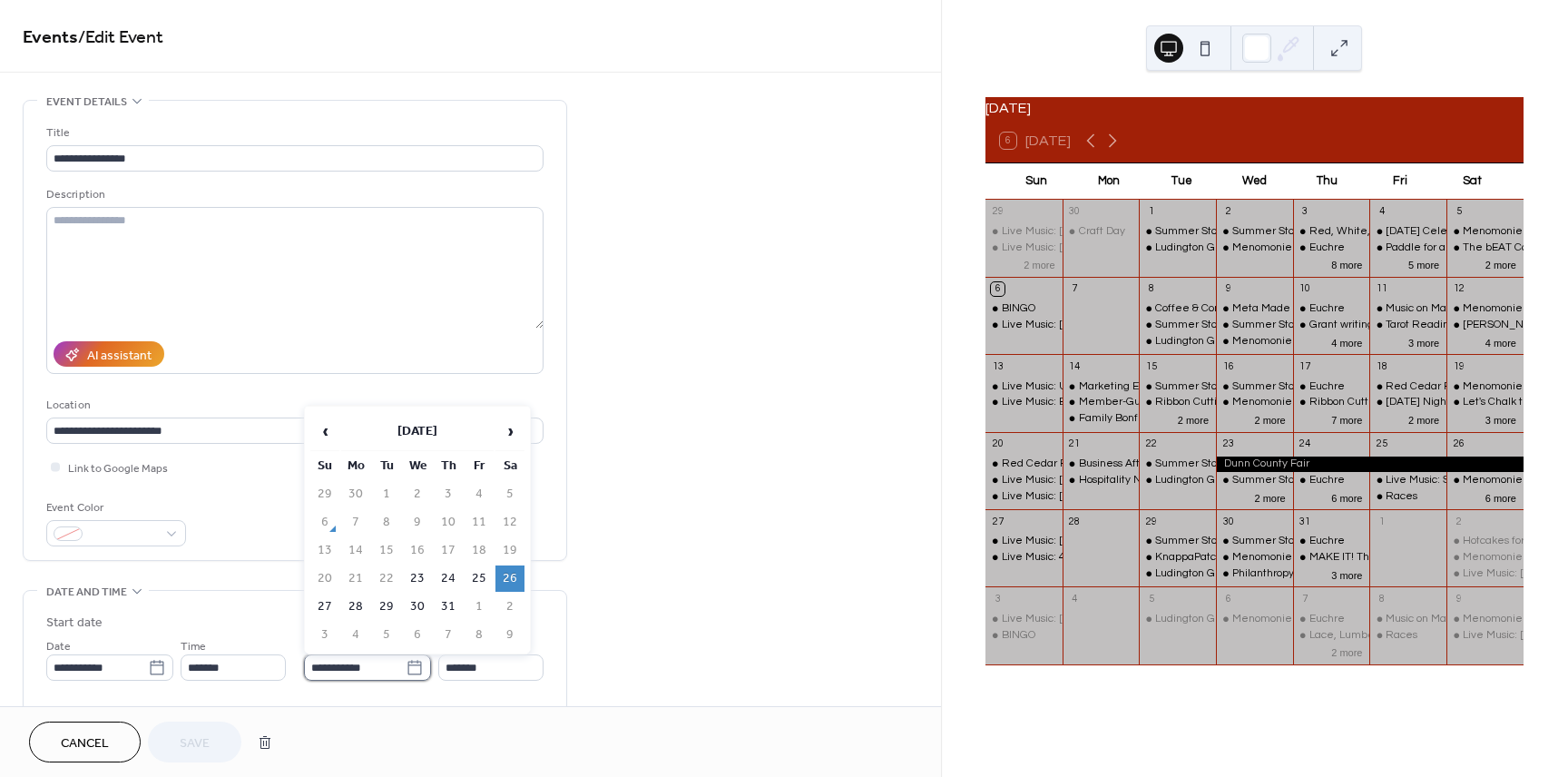 click on "**********" at bounding box center (355, 667) 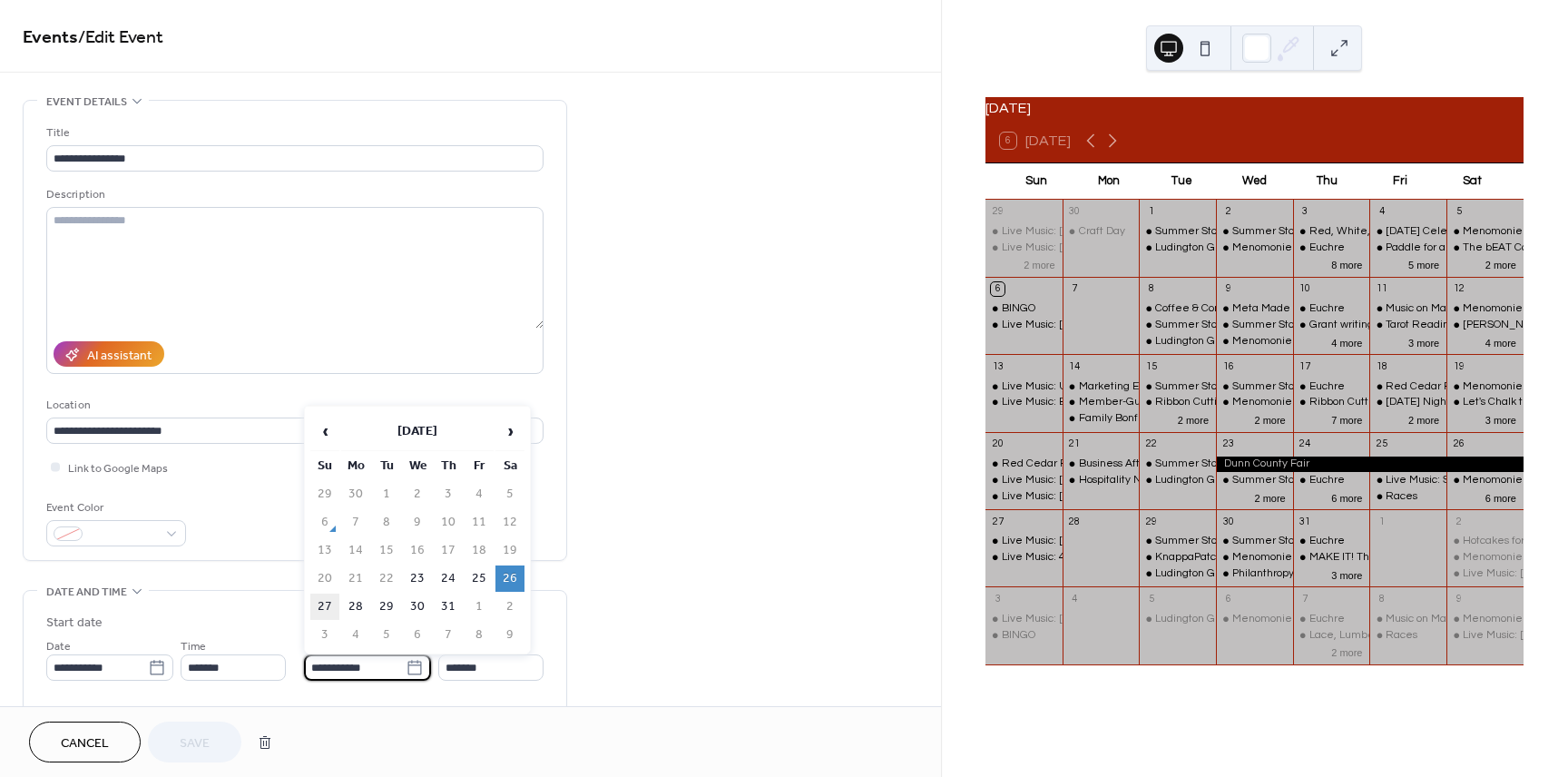 click on "27" at bounding box center (325, 606) 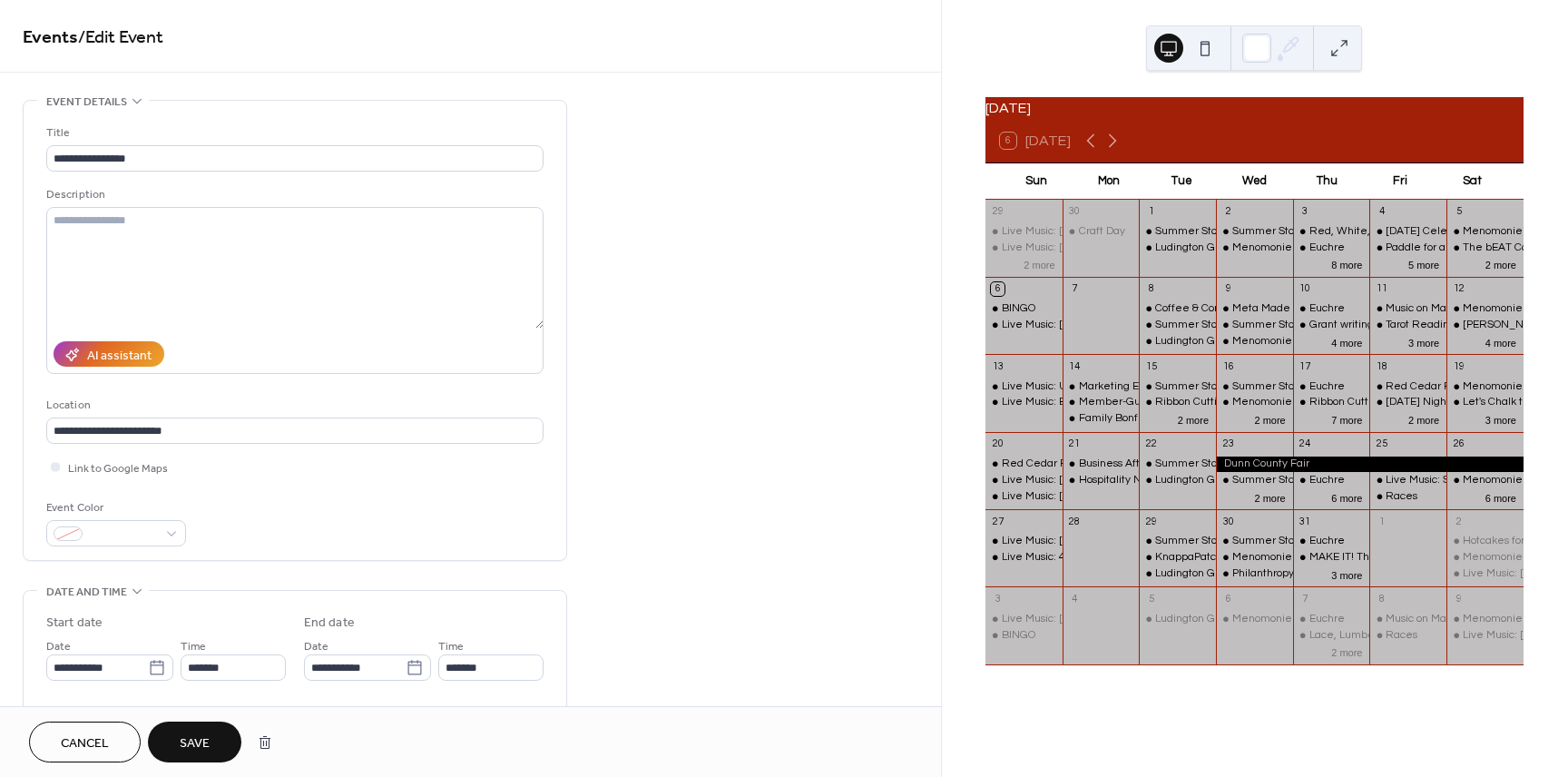 click on "Save" at bounding box center [194, 743] 